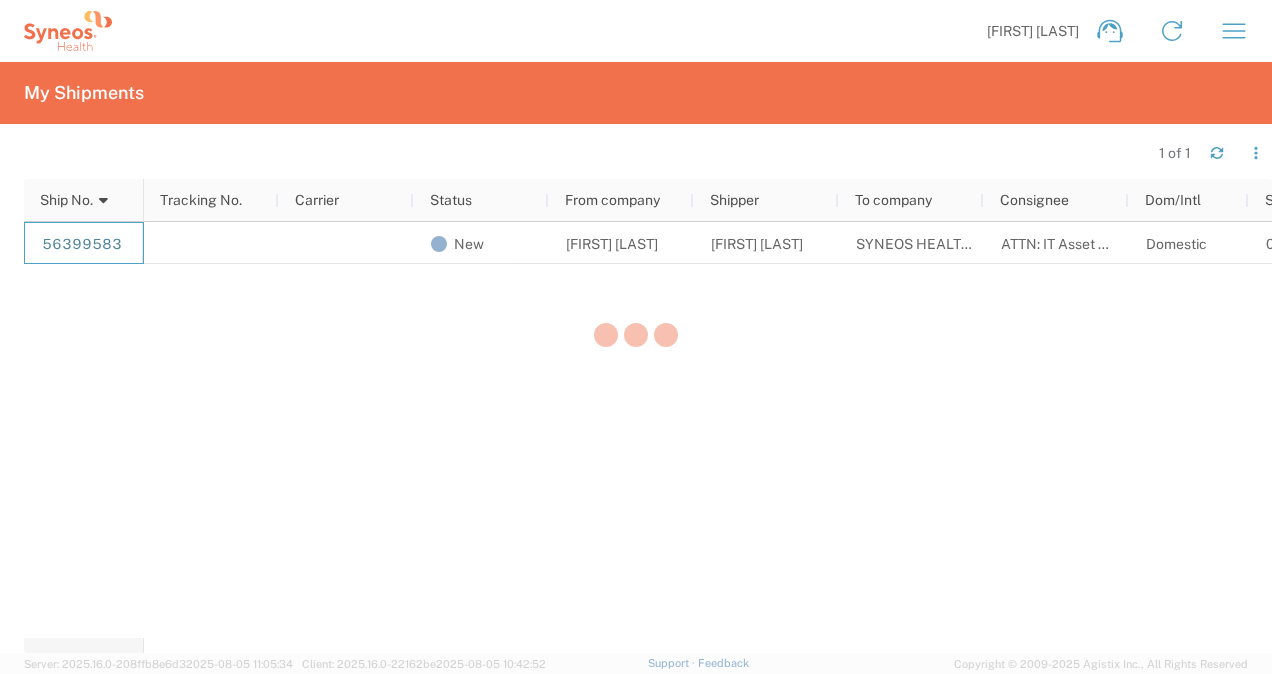 scroll, scrollTop: 0, scrollLeft: 0, axis: both 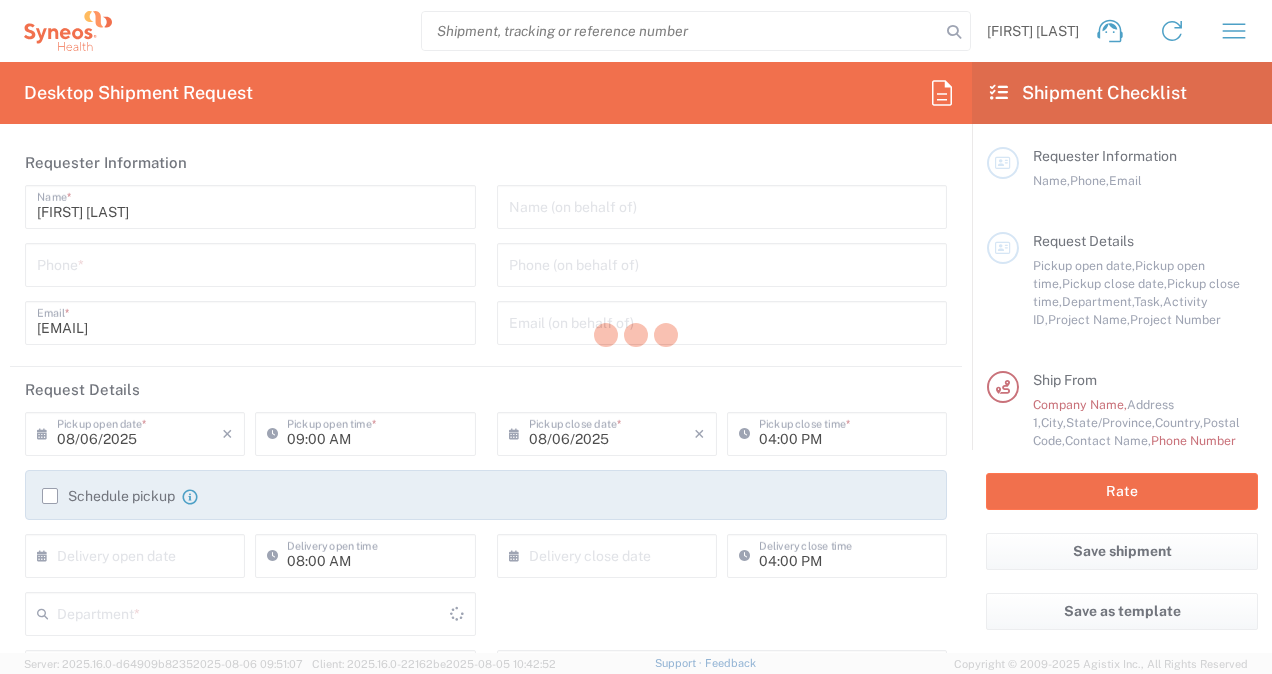 type on "North Carolina" 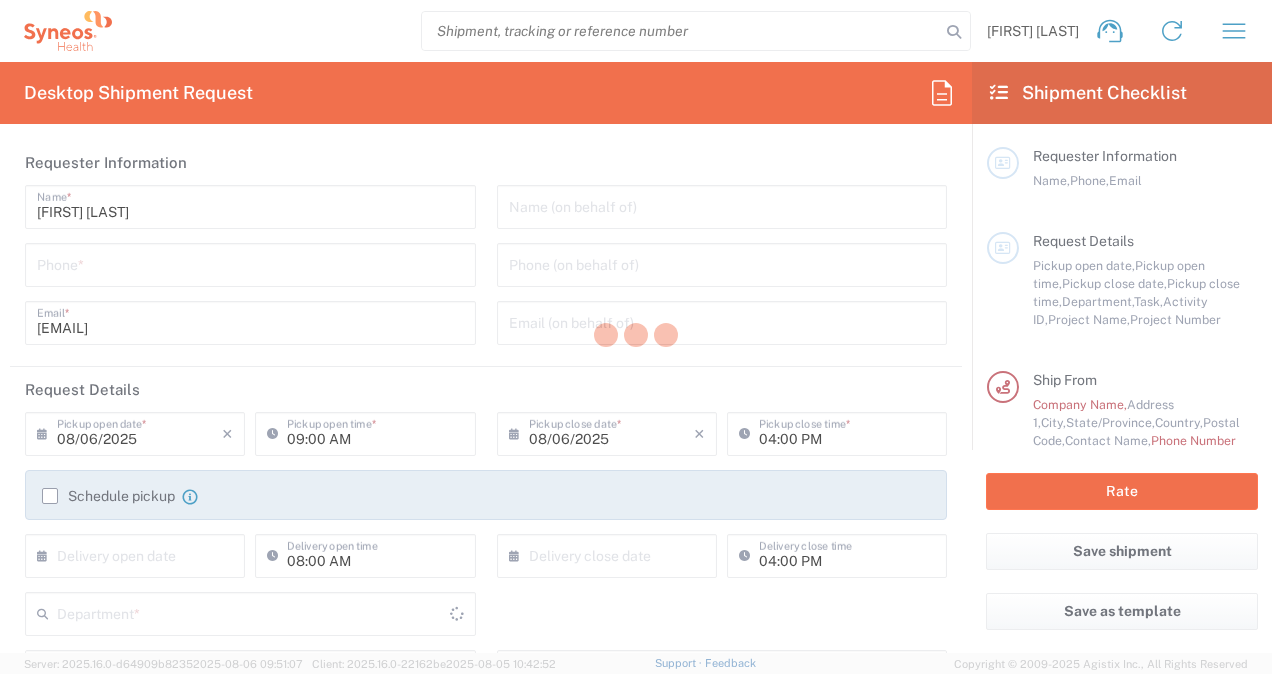 type on "United States" 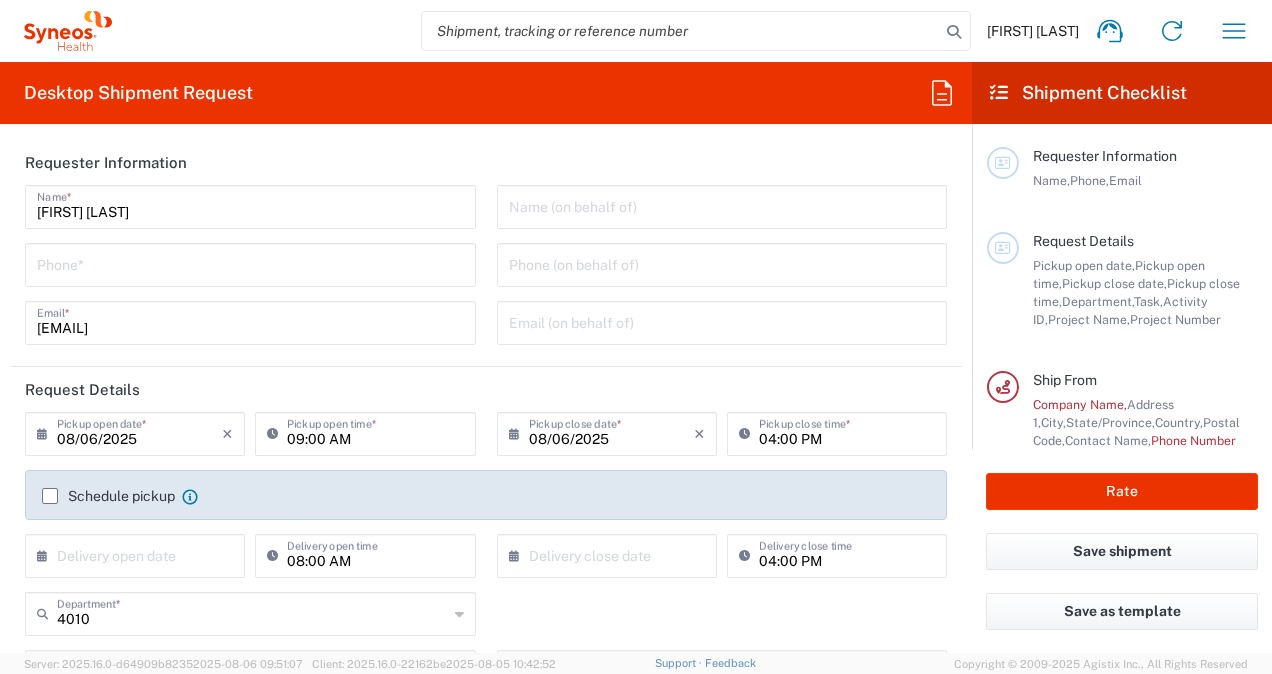 type on "Syneos Health, LLC-Morrisville NC US" 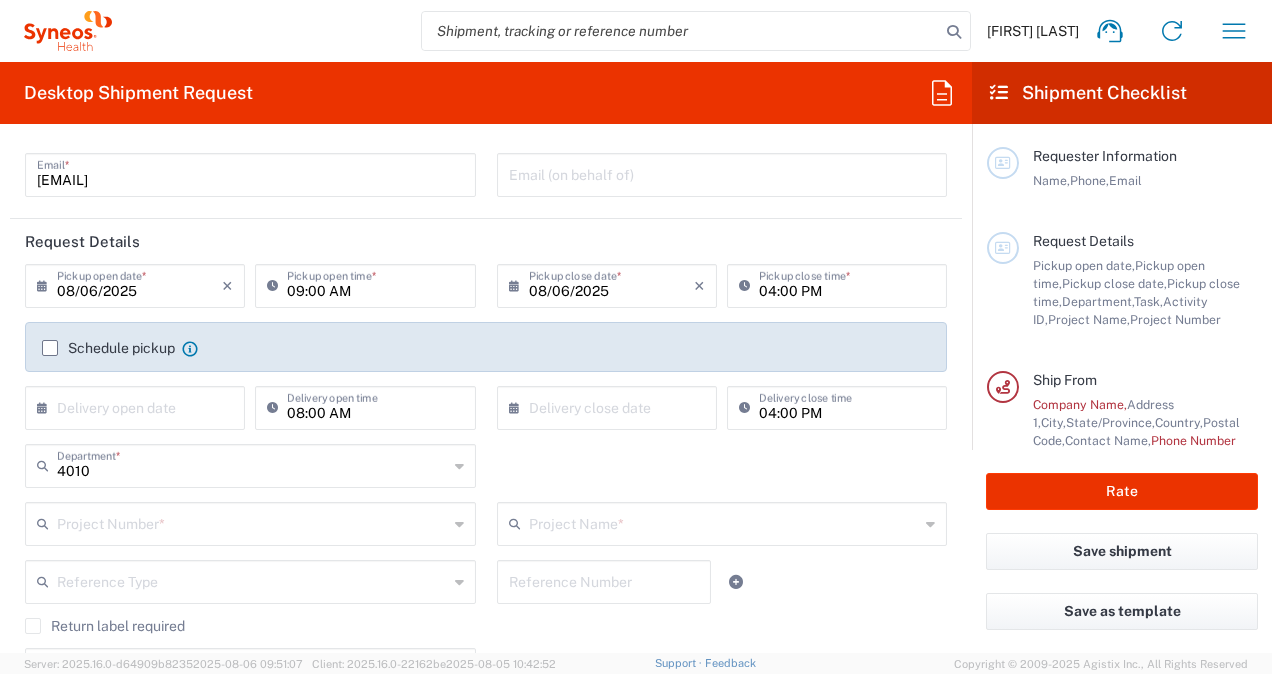 scroll, scrollTop: 0, scrollLeft: 0, axis: both 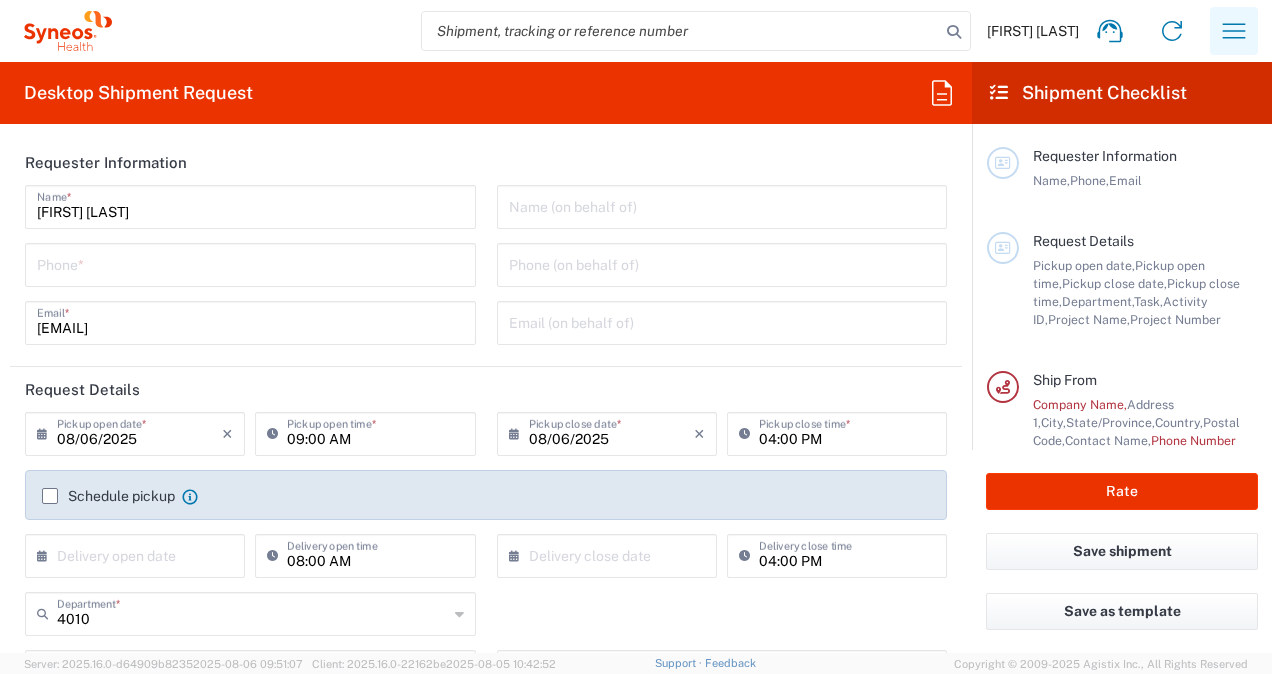 click 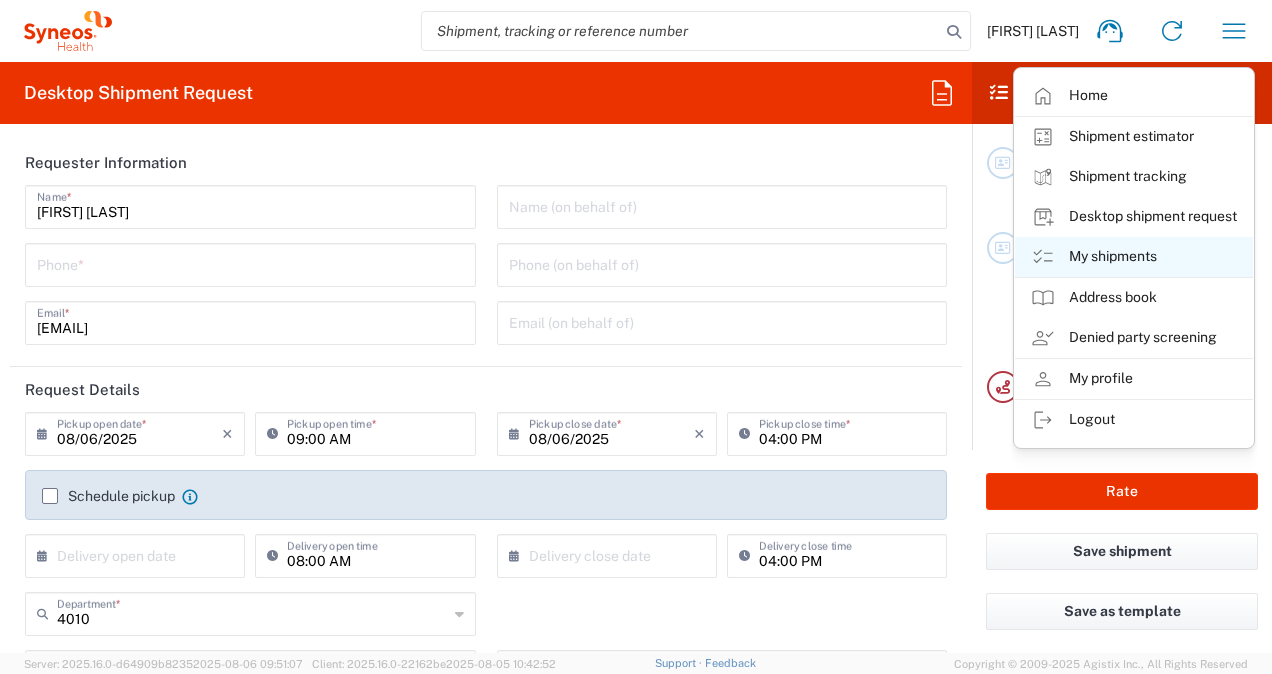click on "My shipments" 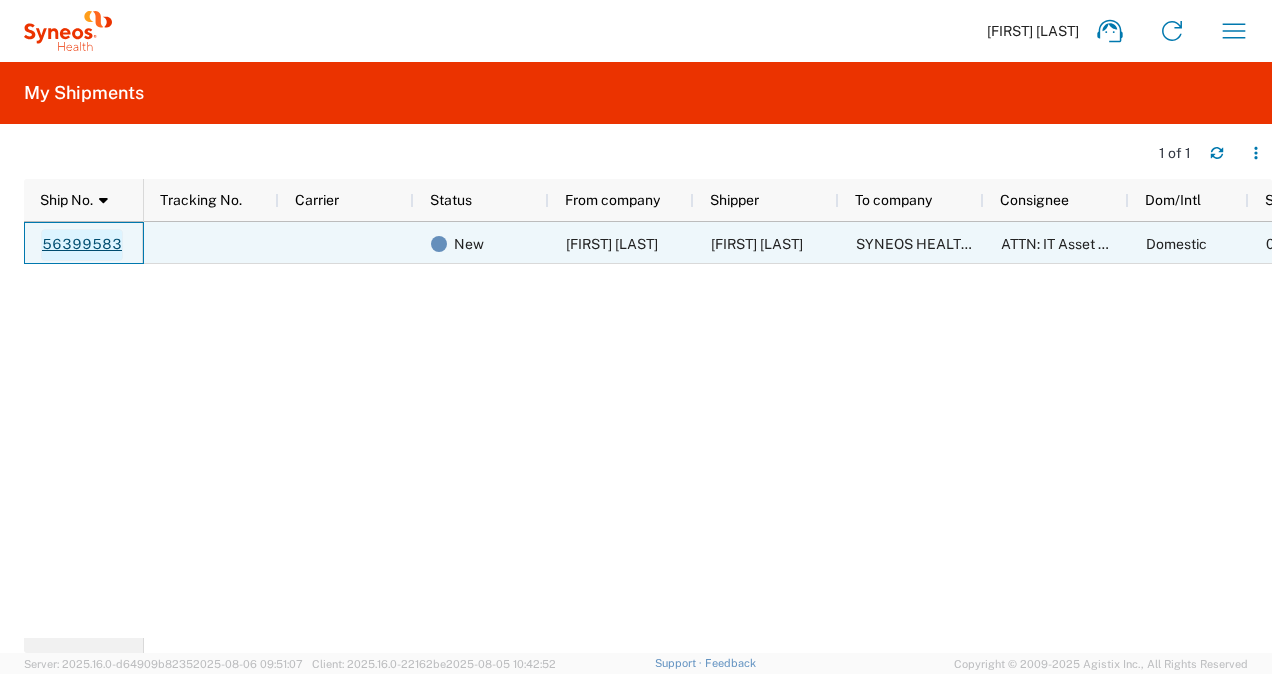 click on "56399583" 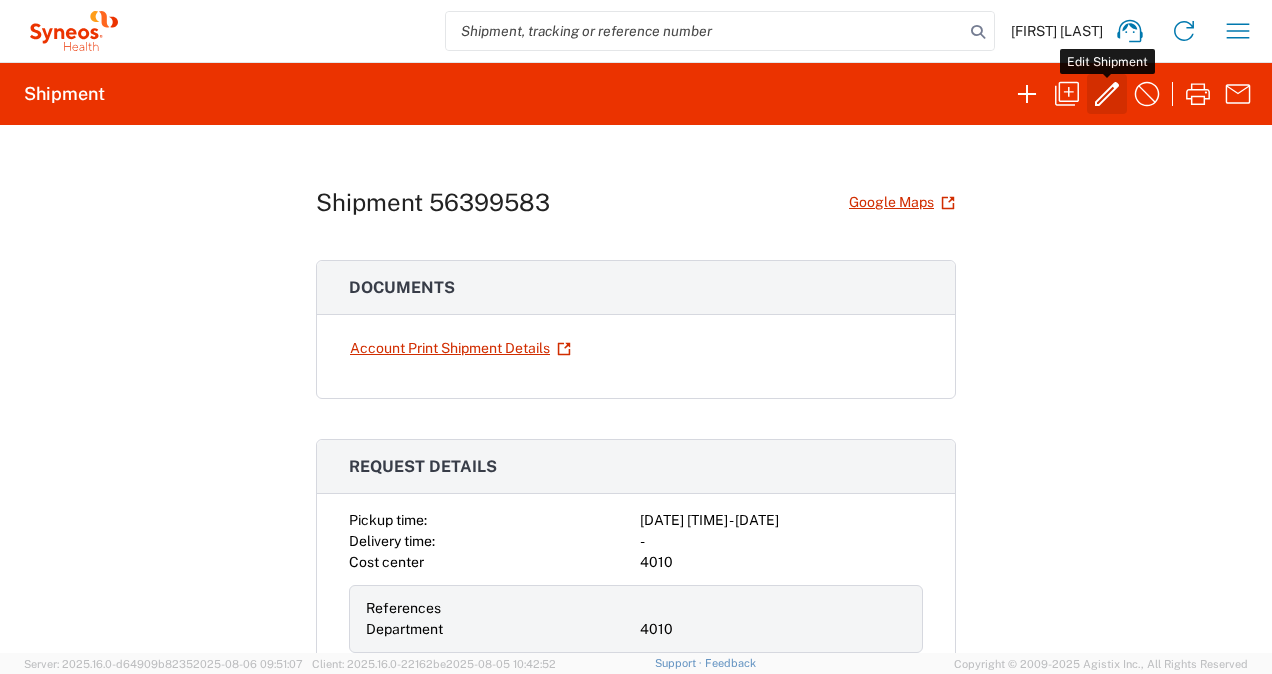 click 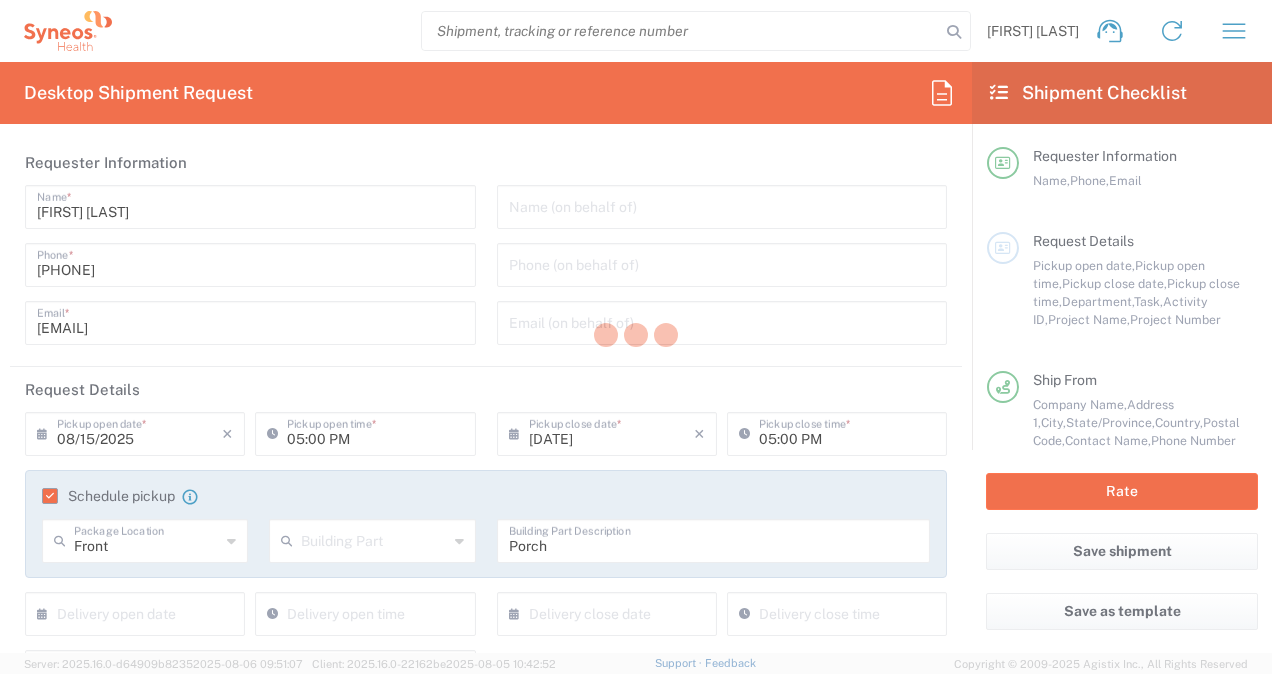 type on "4010" 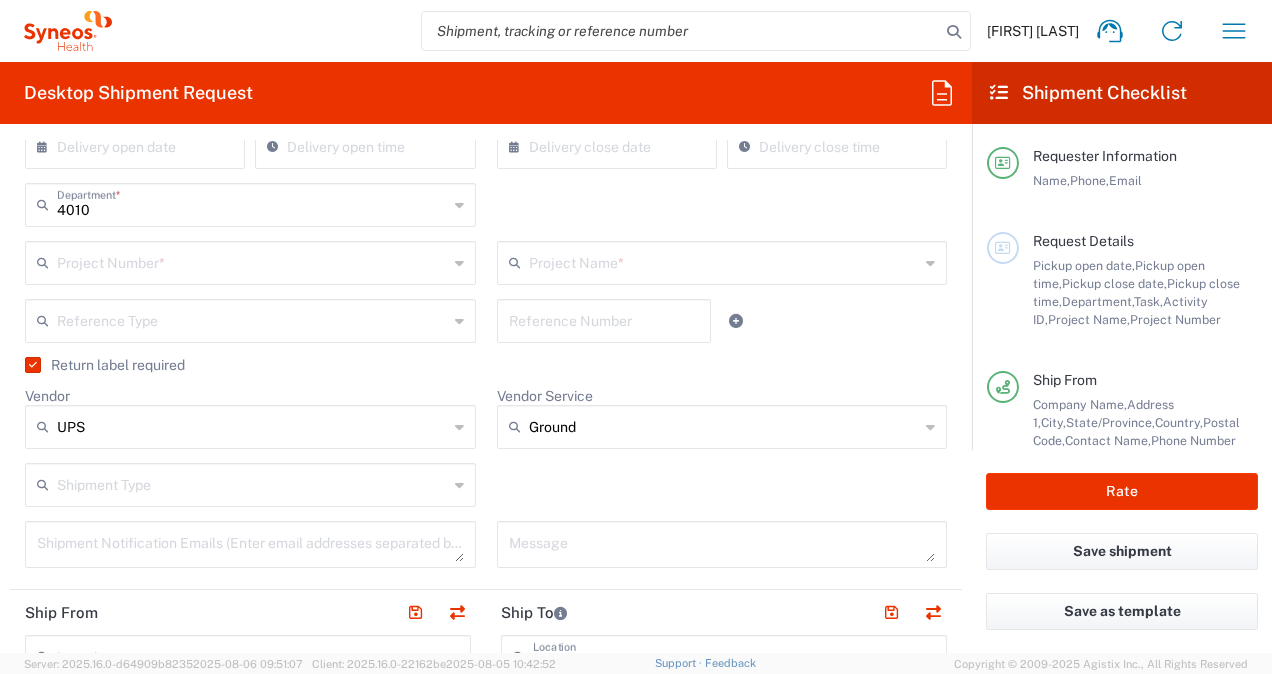 scroll, scrollTop: 500, scrollLeft: 0, axis: vertical 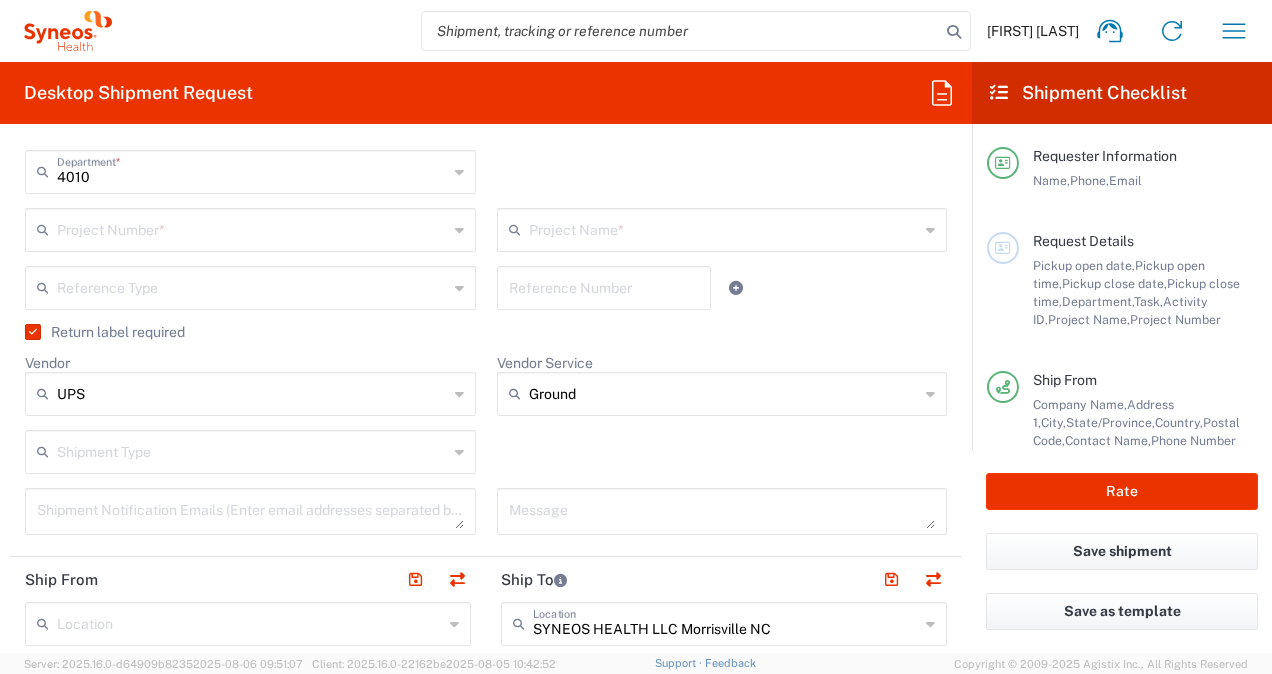 click 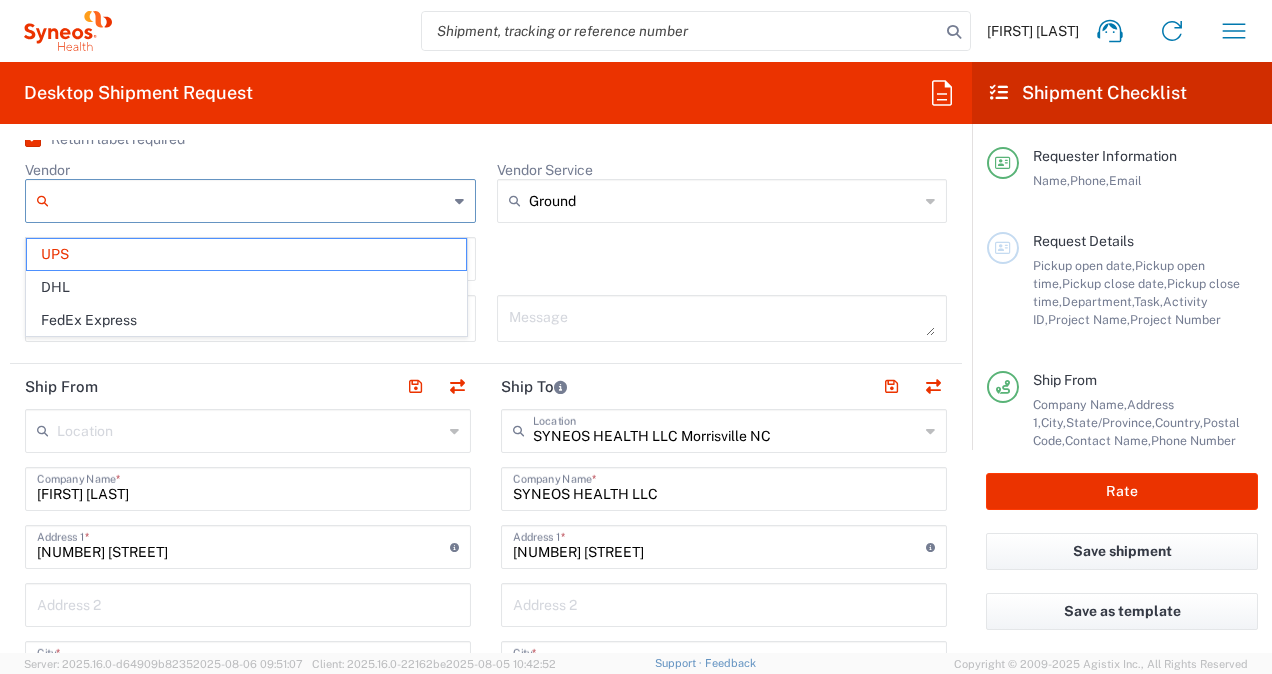 scroll, scrollTop: 700, scrollLeft: 0, axis: vertical 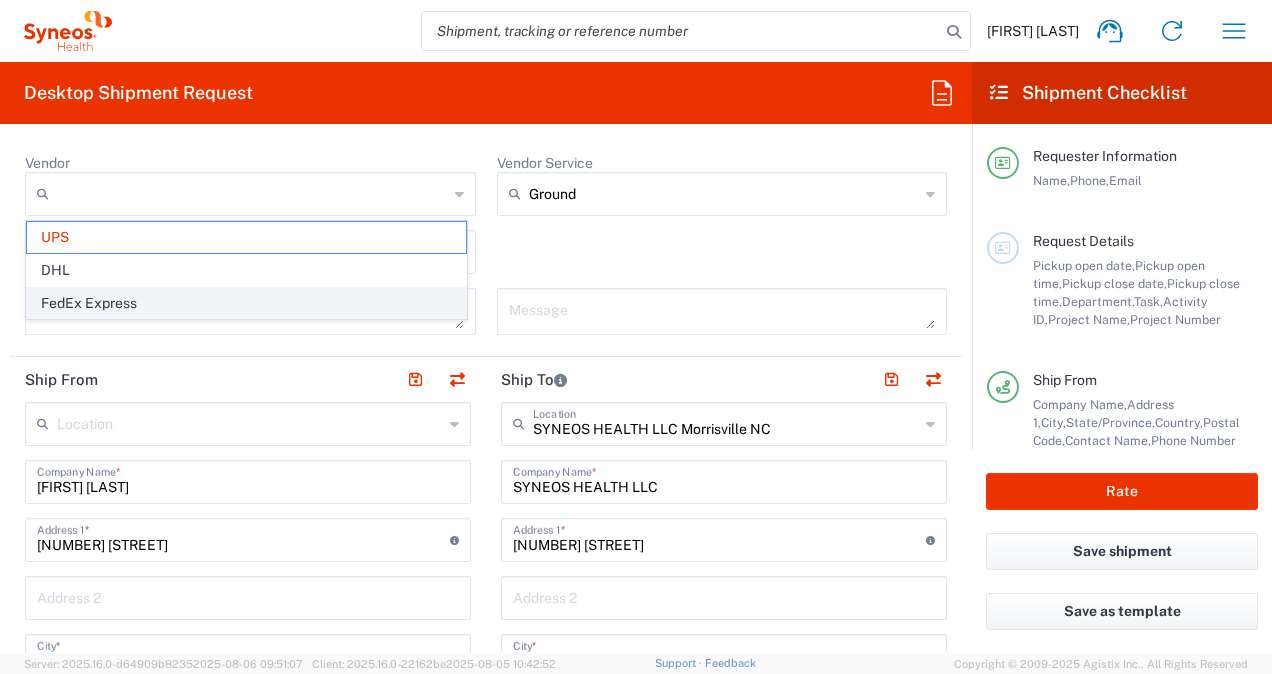 click on "FedEx Express" 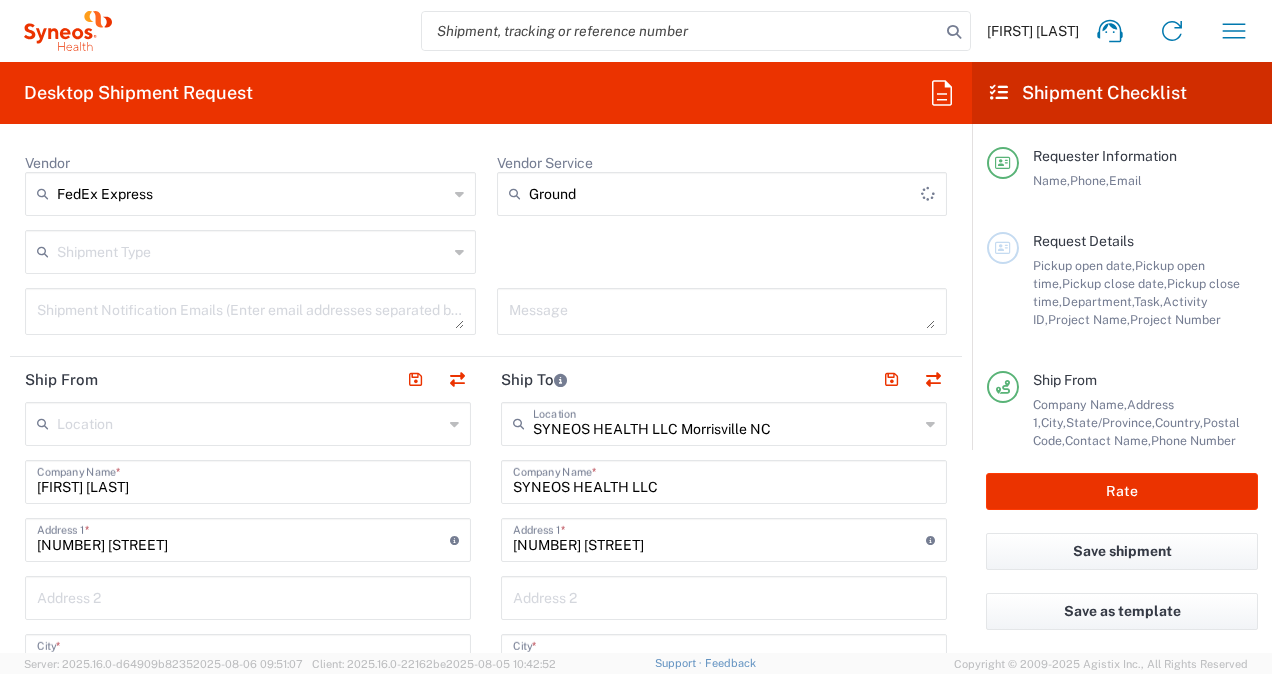 type 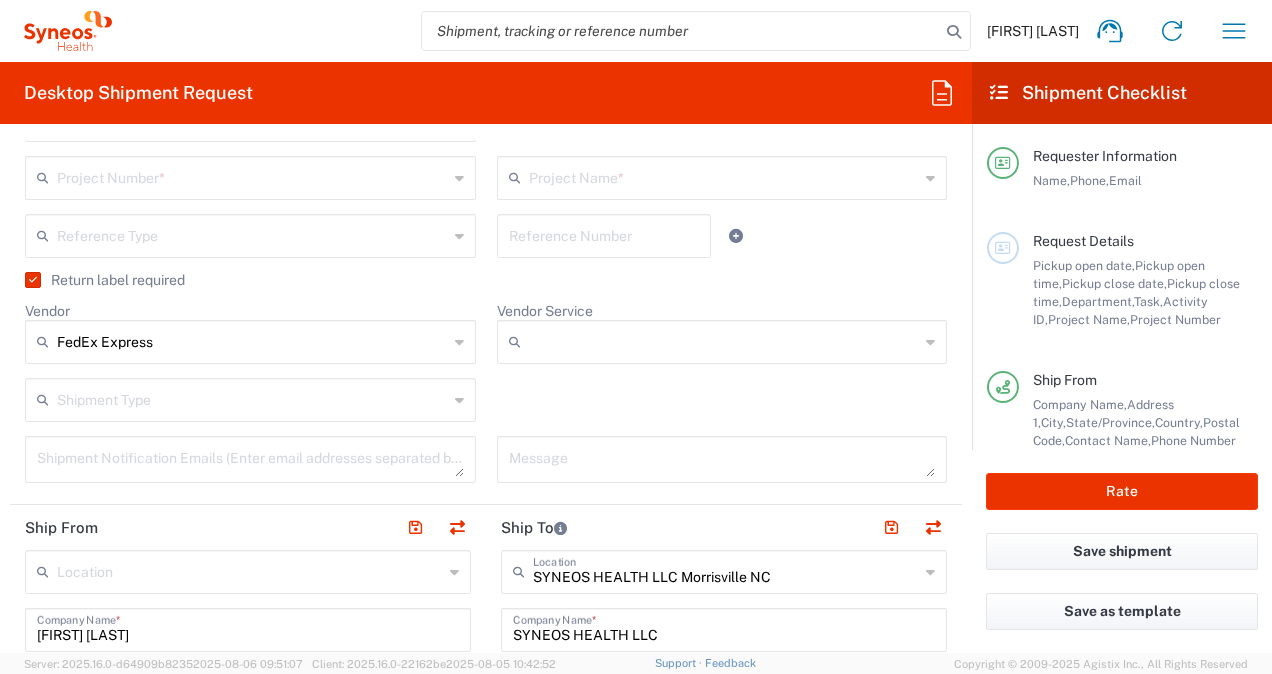 scroll, scrollTop: 500, scrollLeft: 0, axis: vertical 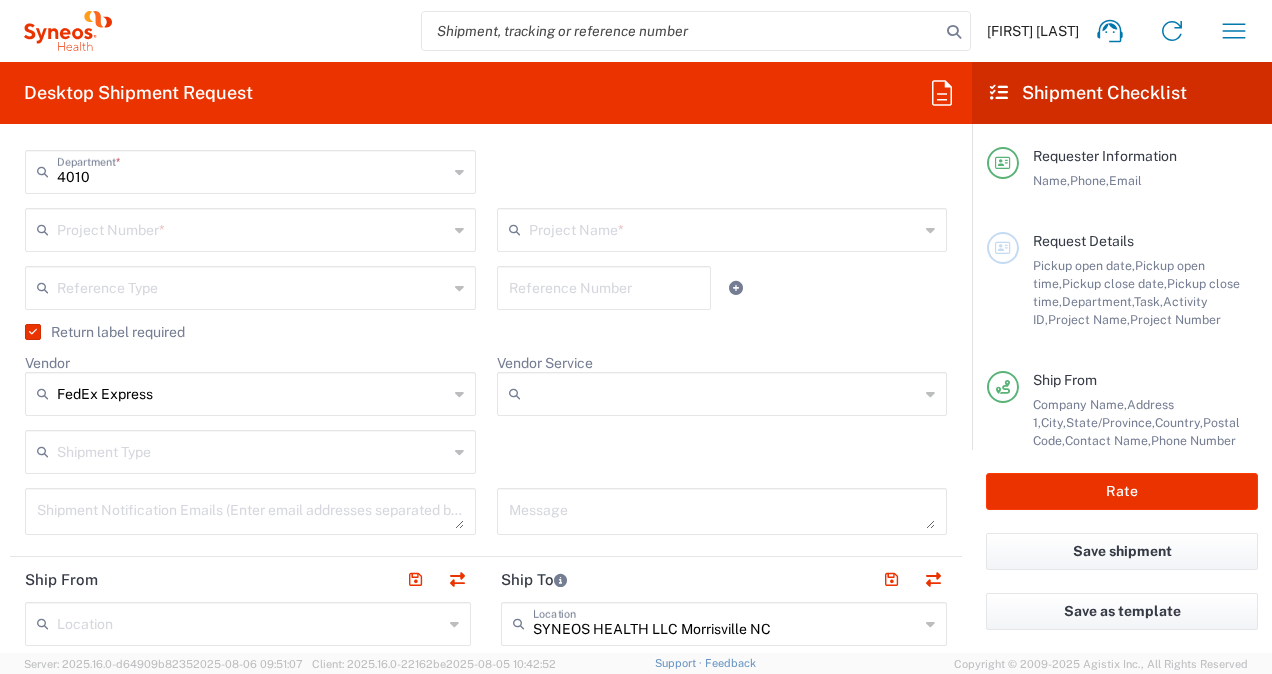 click 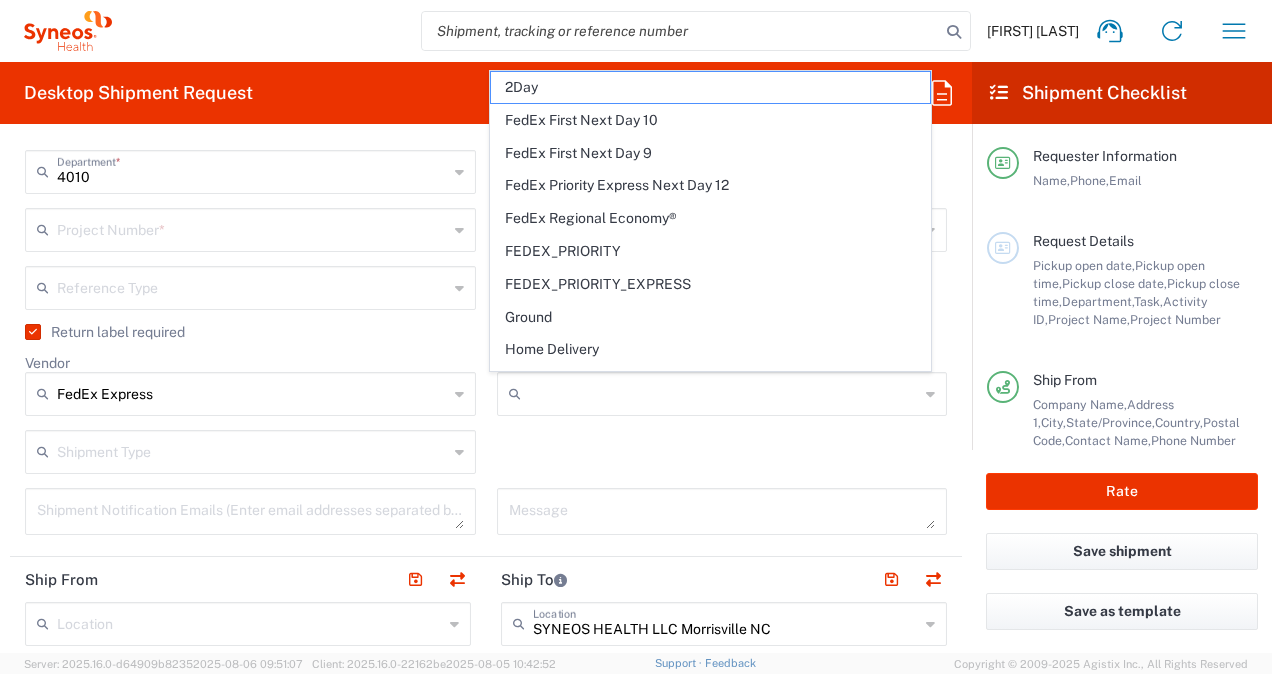 click 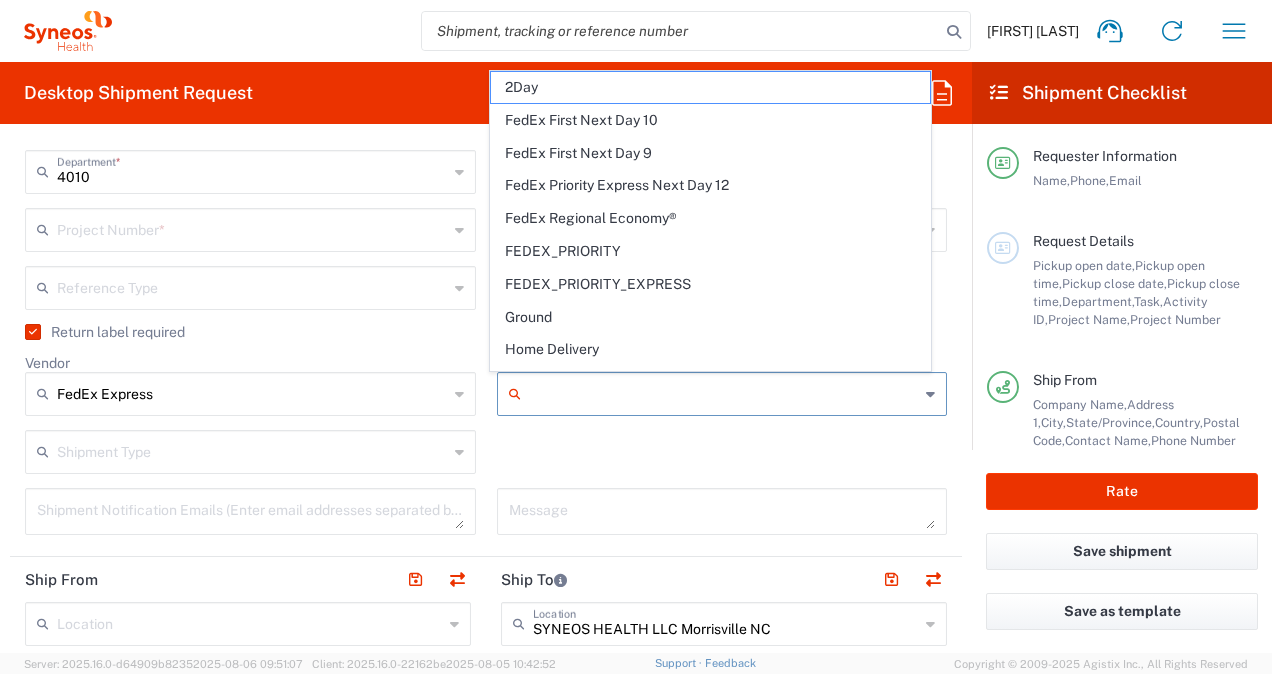 click on "Requester Information  Jared Roberts  Name  * 3174075624  Phone  * jared.roberts@syneoshealth.com  Email  *  Name (on behalf of)   Phone (on behalf of)   Email (on behalf of)   Request Details  08/15/2025 ×  Pickup open date  * Cancel Apply 05:00 PM  Pickup open time  * 08/16/2025 ×  Pickup close date  * Cancel Apply 05:00 PM  Pickup close time  *  Schedule pickup  When scheduling a pickup please be sure to meet the following criteria:
1. Pickup window should start at least 2 hours after current time.
2.Pickup window needs to be at least 2 hours.
3.Pickup close time should not exceed business hours.
Front  Package Location  Front None Rear Side  Building Part  Apartment Building Department Floor Room Suite Porch  Building Part Description  ×  Delivery open date  Cancel Apply  Delivery open time  ×  Delivery close date  Cancel Apply  Delivery close time  4010  Department  * 4010 3000 3100 3109 3110 3111 3112 3125 3130 3135 3136 3150 3155 3165 3171 3172 3190 3191 3192 3193 3194 3200 3201 3202 3210 * *" 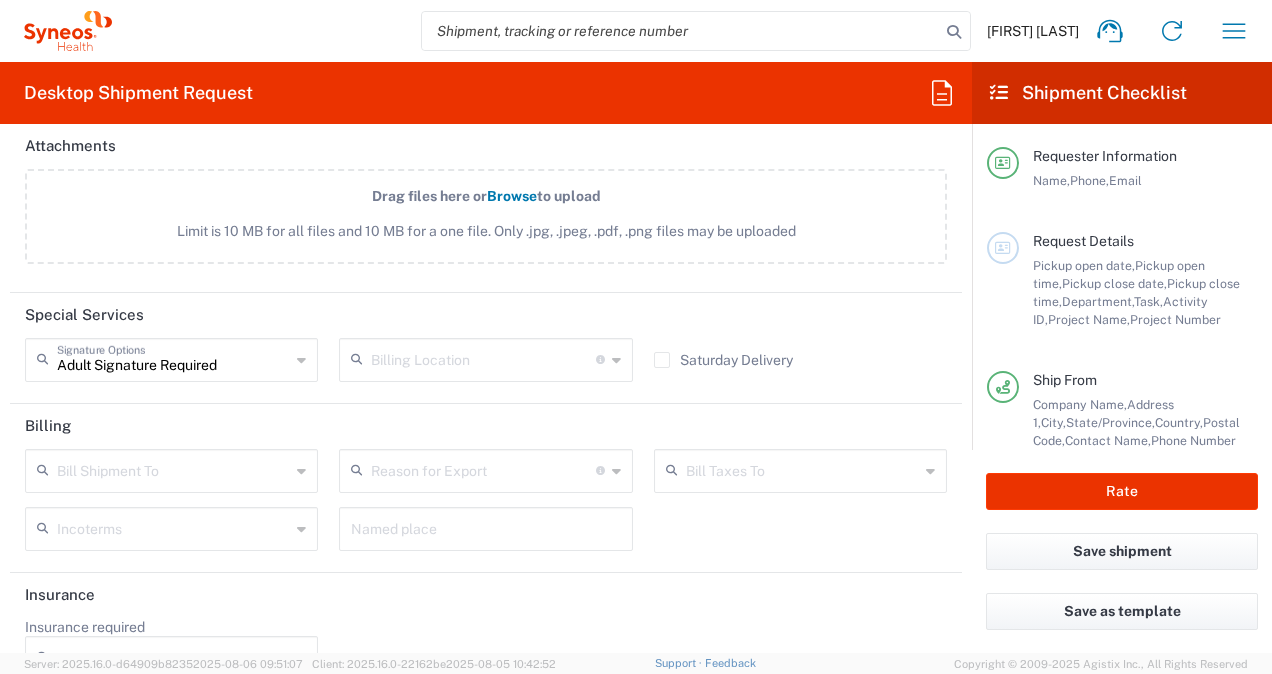 scroll, scrollTop: 2649, scrollLeft: 0, axis: vertical 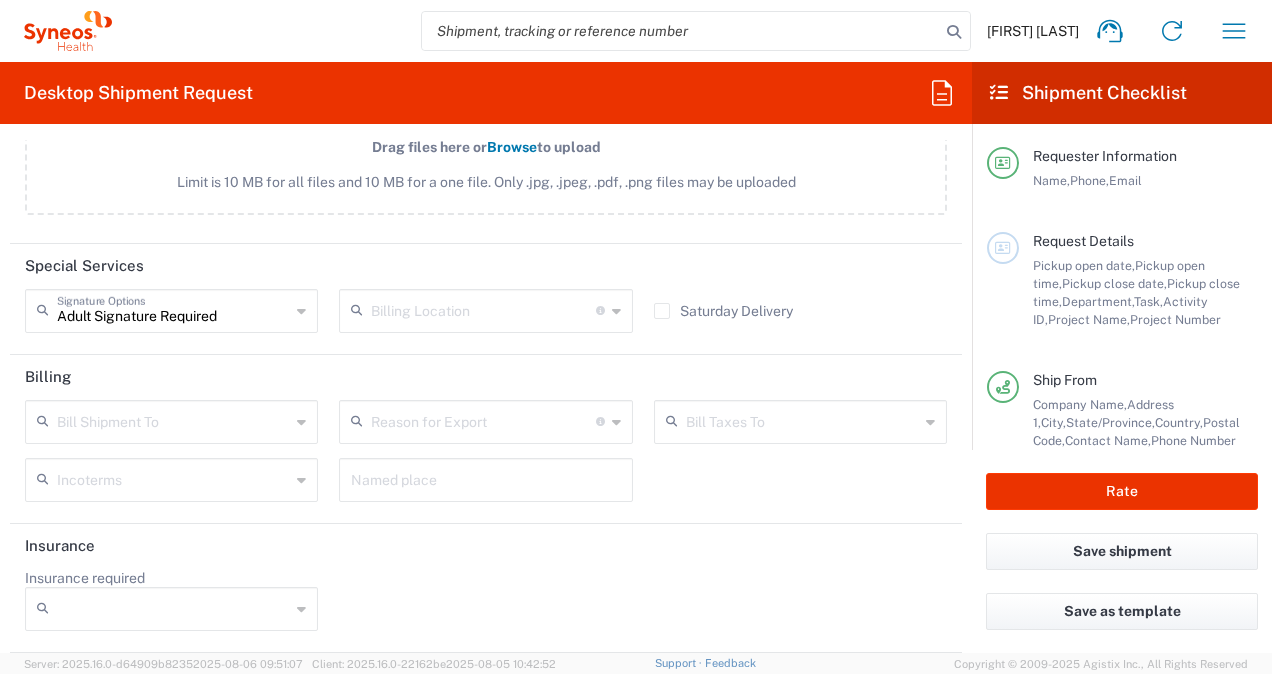 click 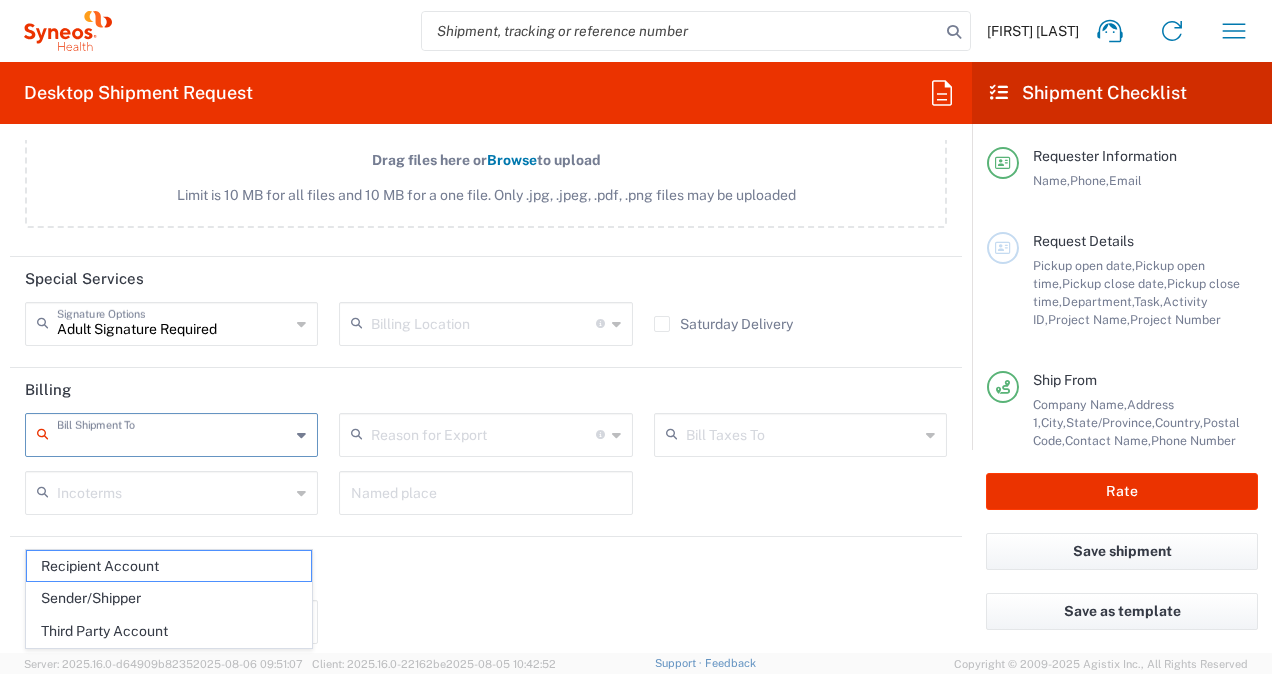 scroll, scrollTop: 2649, scrollLeft: 0, axis: vertical 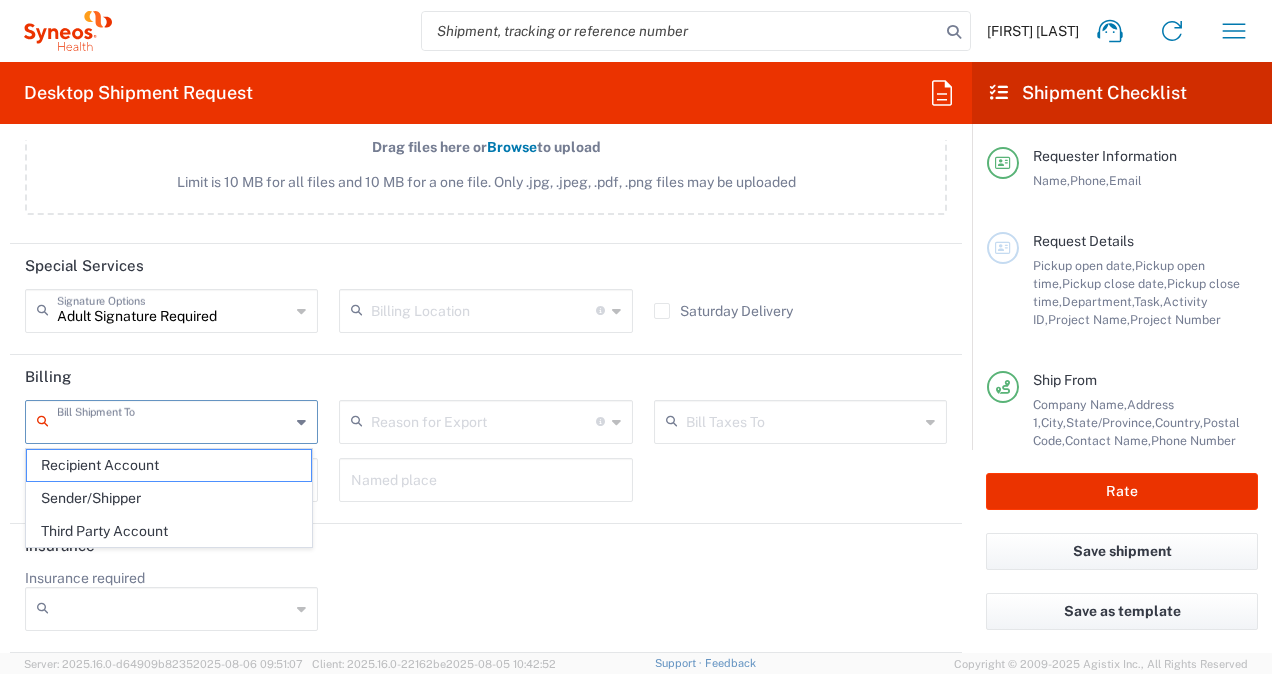 click 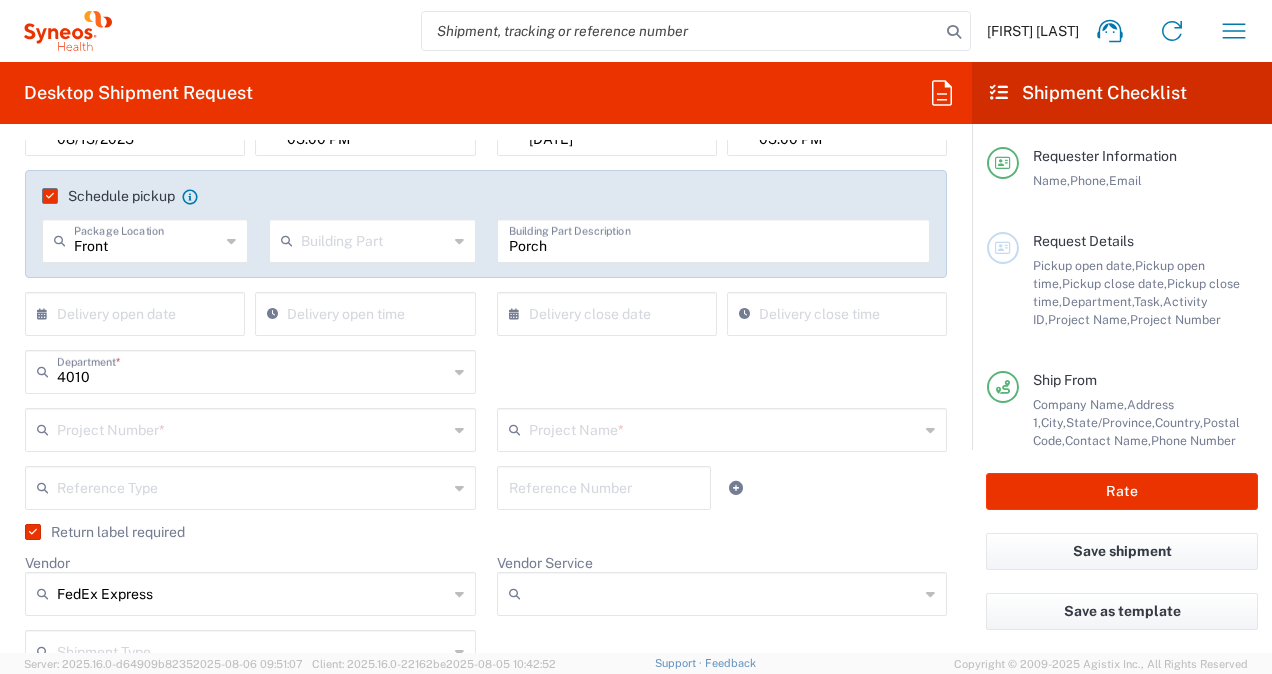 scroll, scrollTop: 400, scrollLeft: 0, axis: vertical 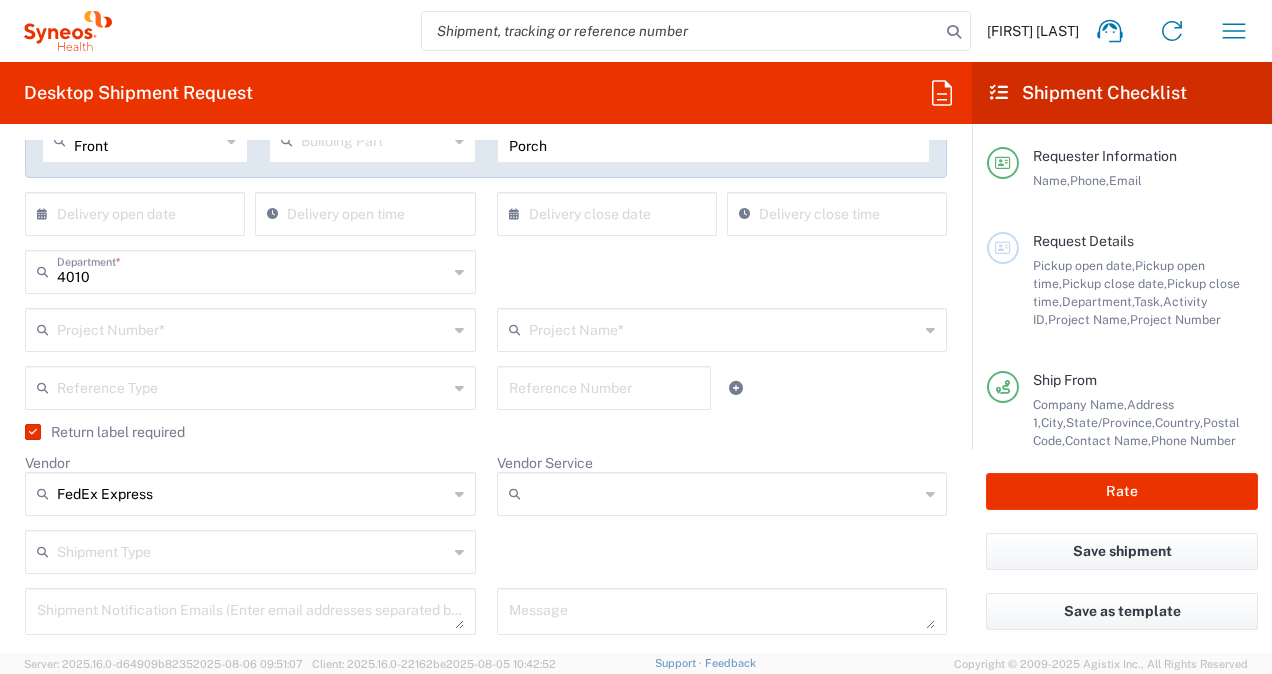 click at bounding box center (252, 328) 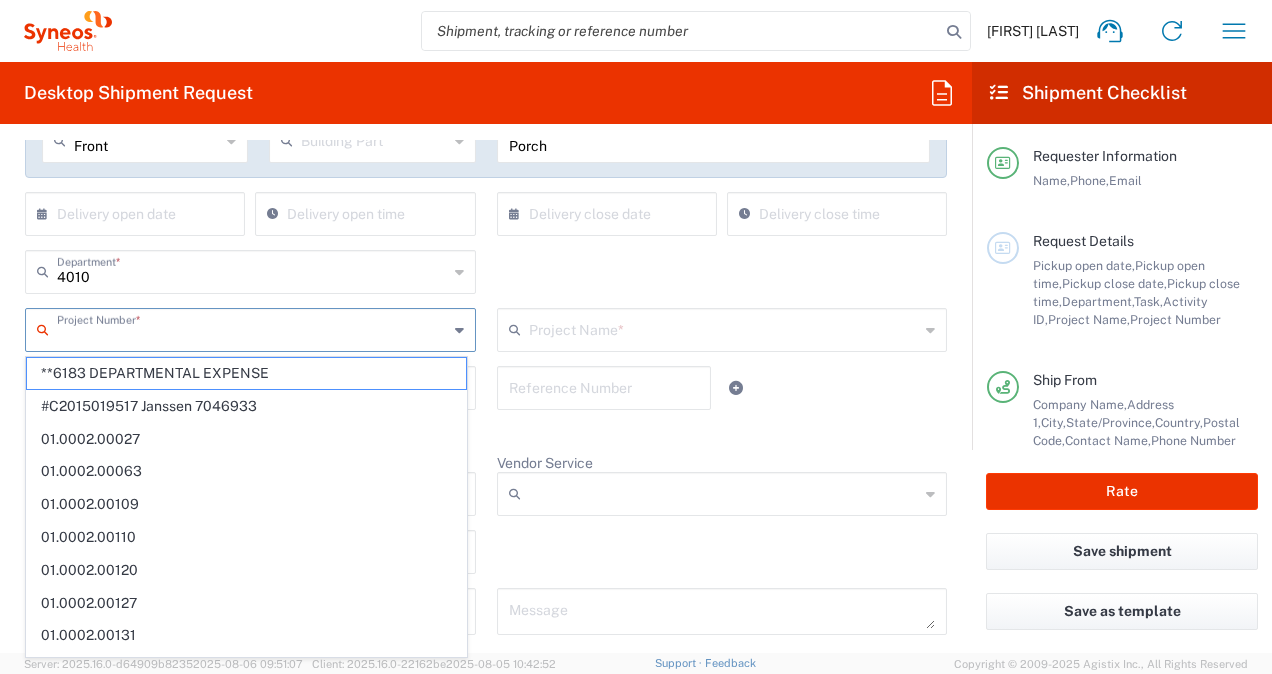 click at bounding box center (252, 328) 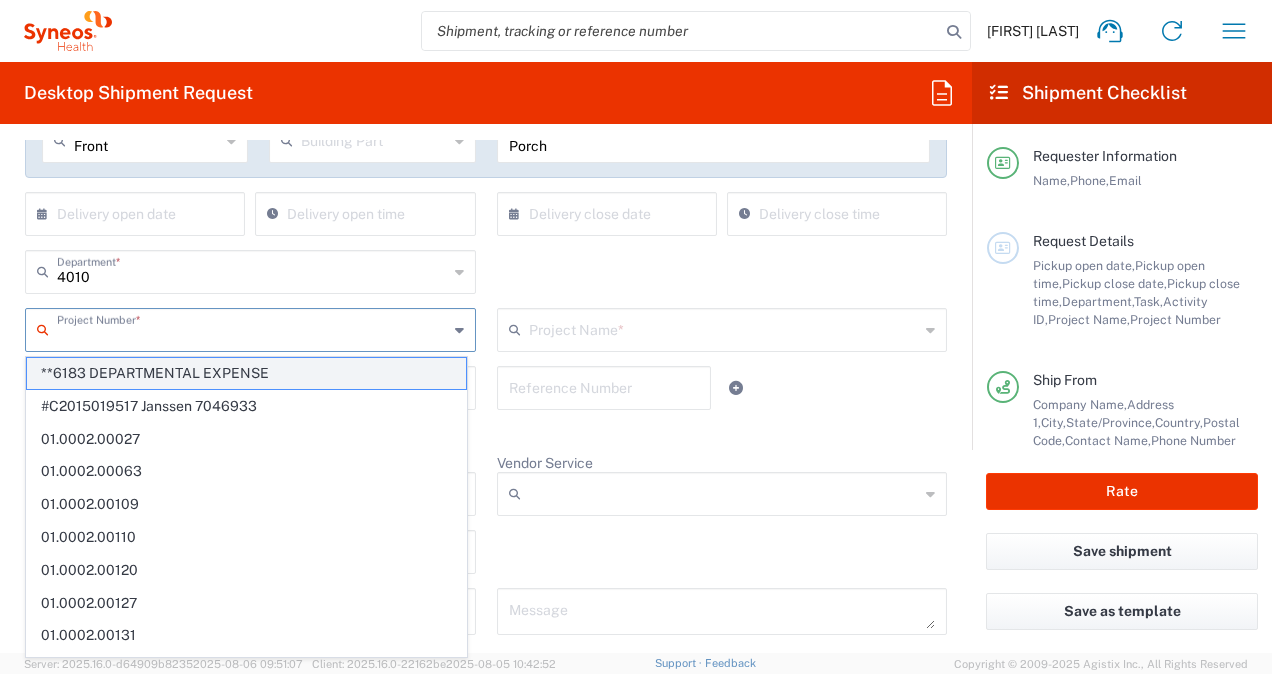 click on "**6183 DEPARTMENTAL EXPENSE" 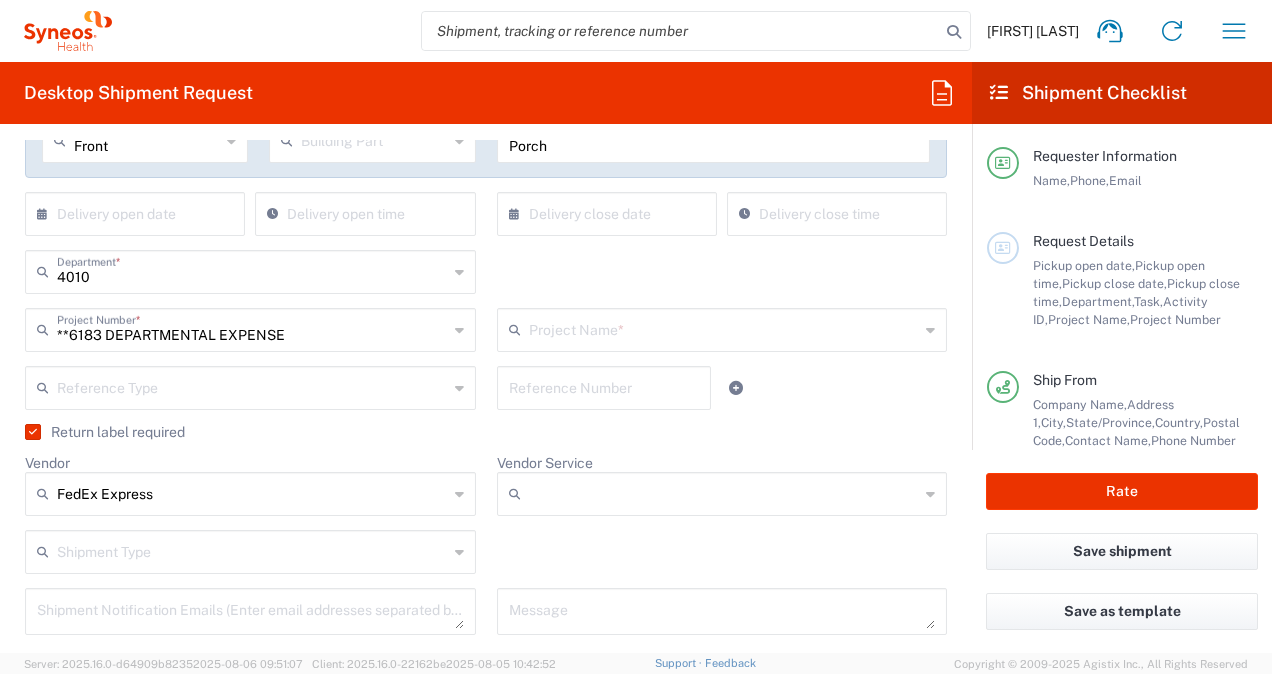 type on "6183" 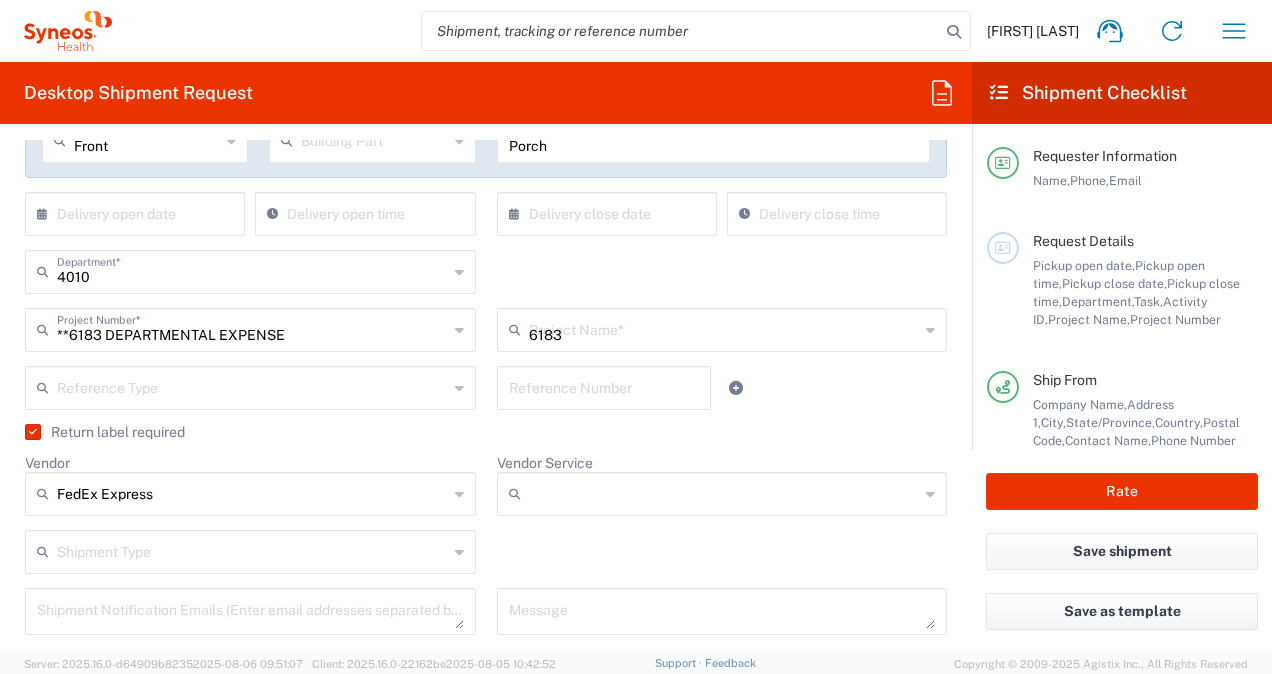 type on "**6183 DEPARTMENTAL EXPENSE" 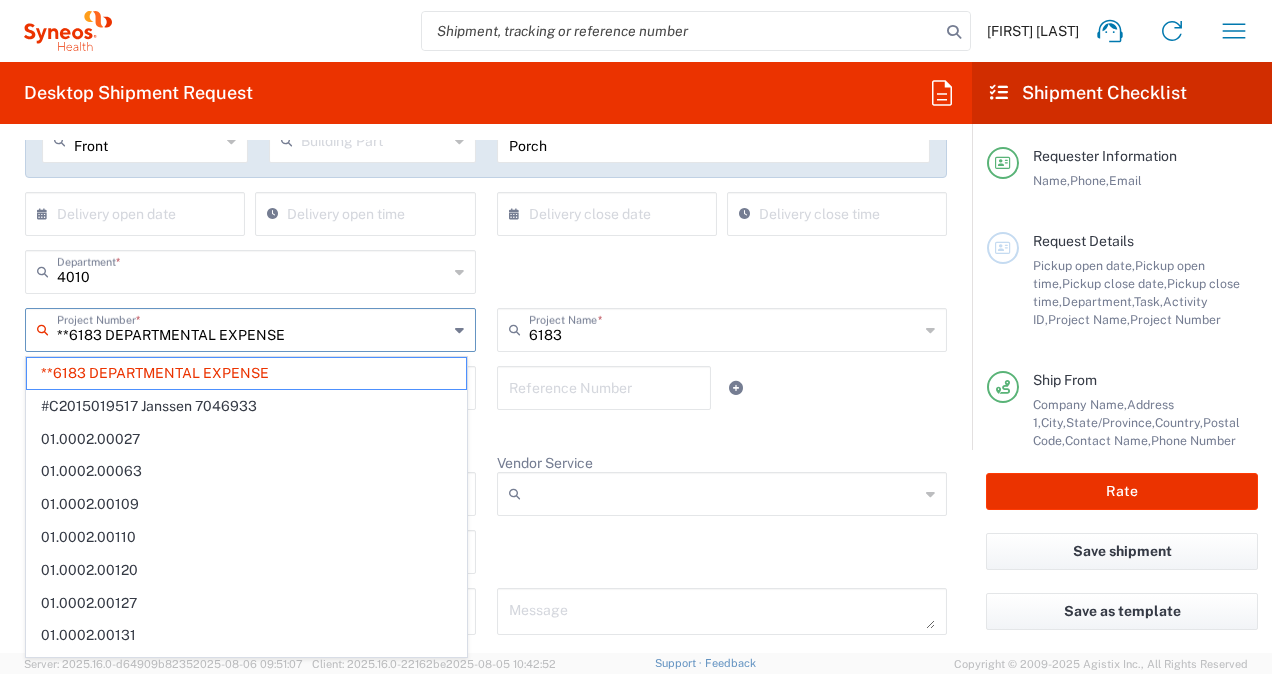 click on "**6183 DEPARTMENTAL EXPENSE" at bounding box center (252, 328) 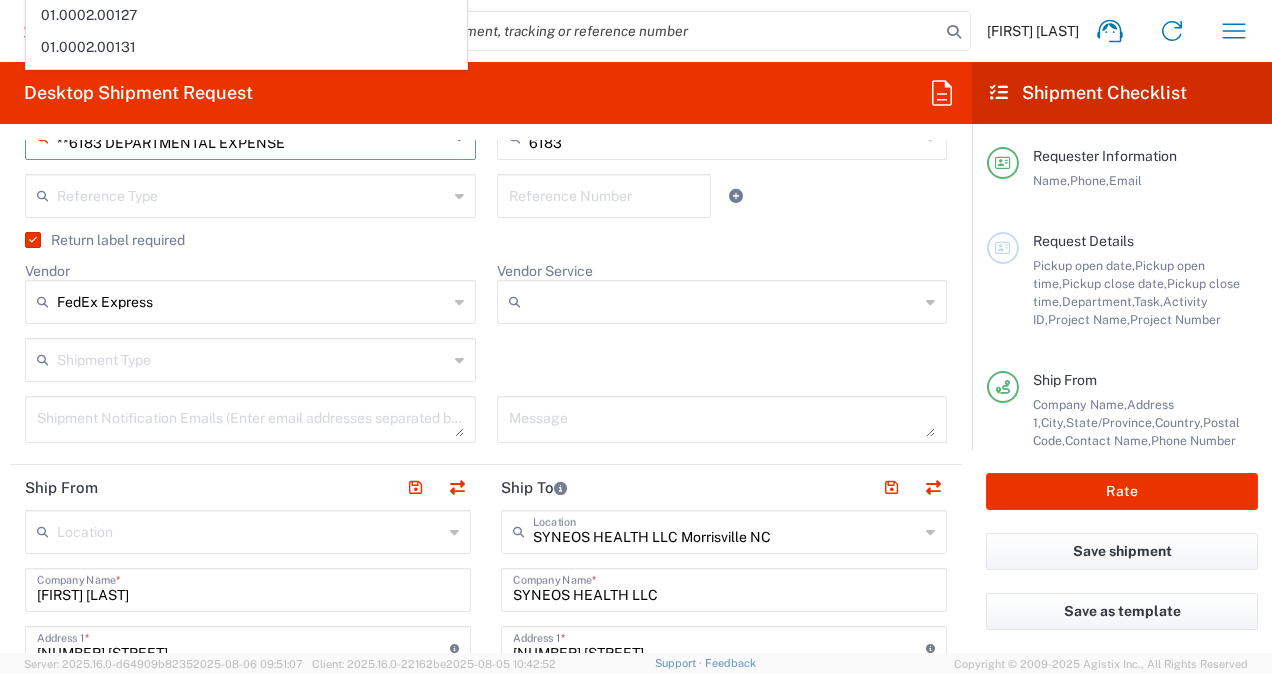 scroll, scrollTop: 1000, scrollLeft: 0, axis: vertical 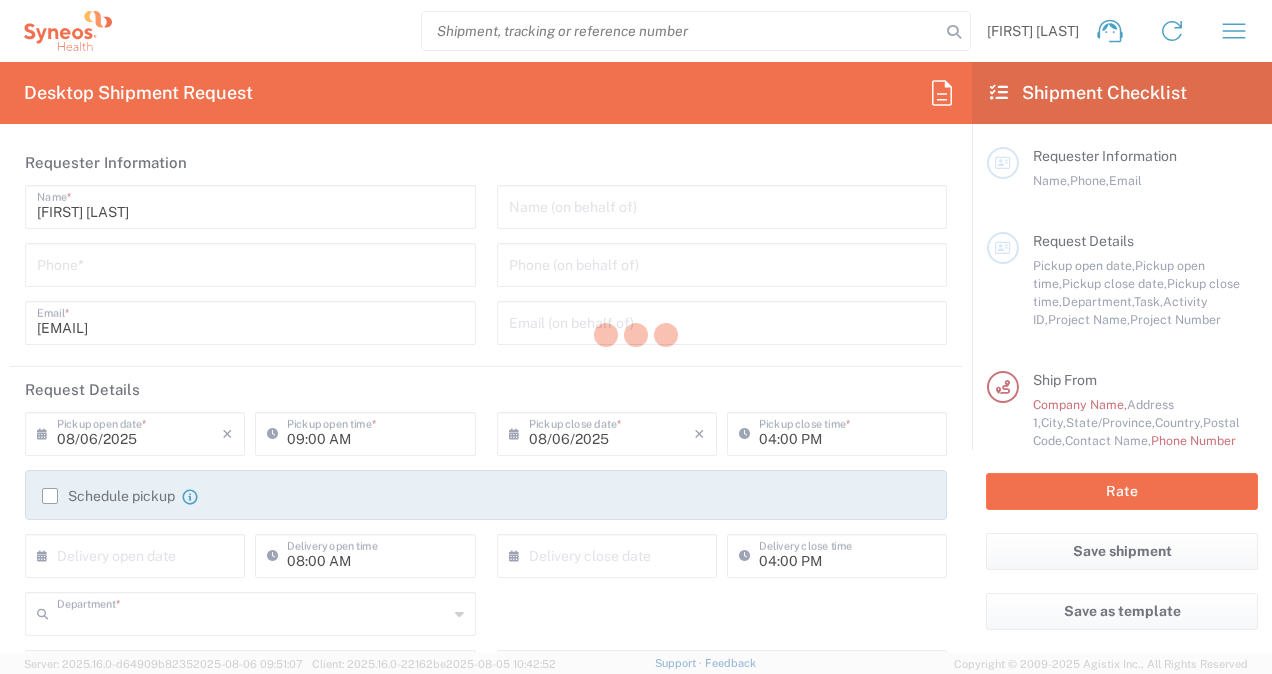 type on "4010" 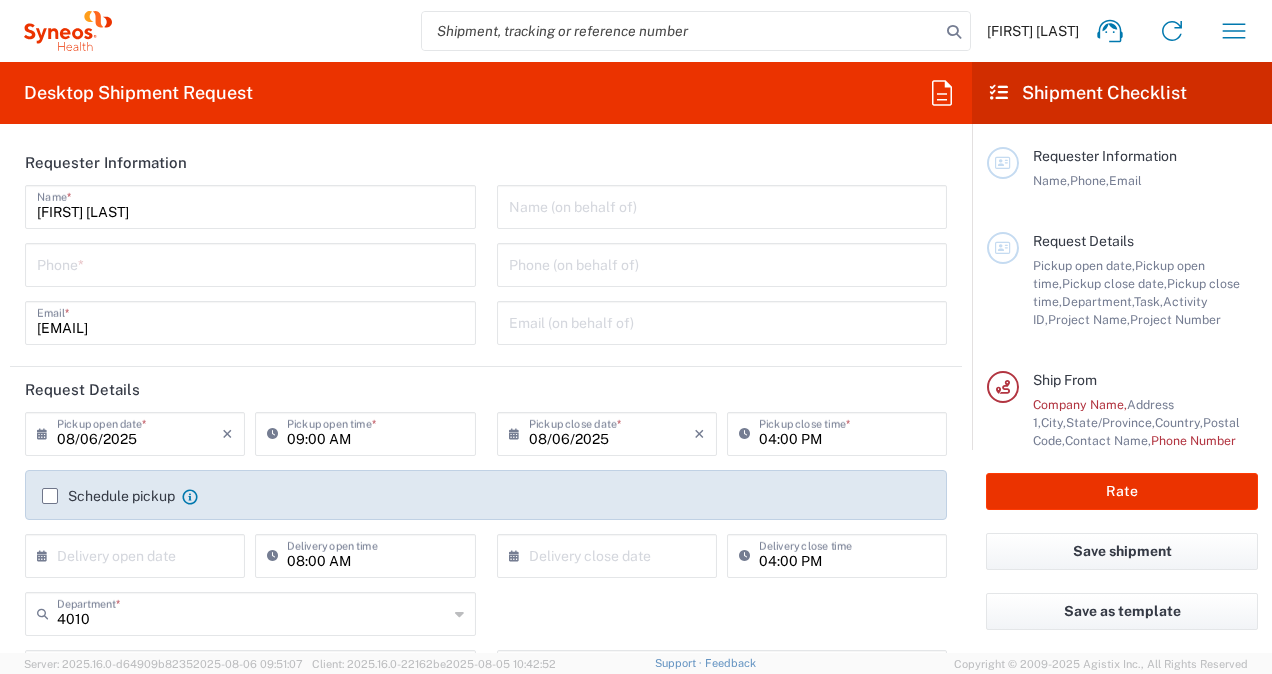 type on "Syneos Health, LLC-Morrisville NC US" 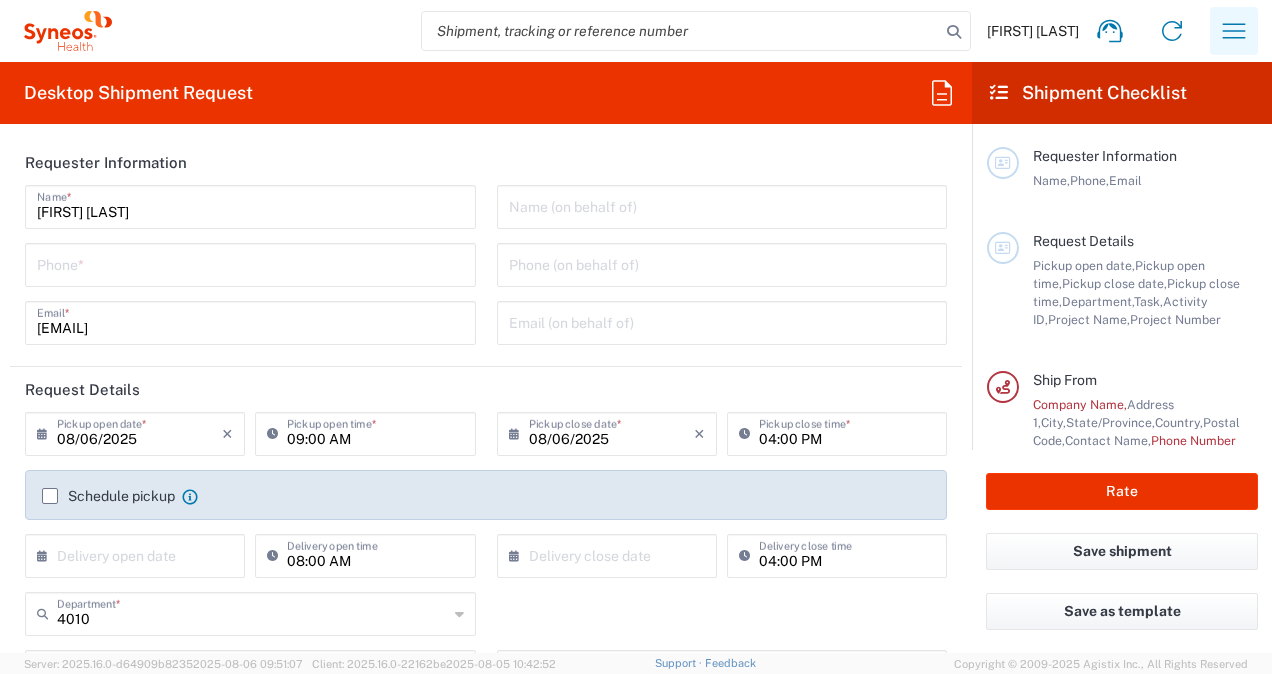 click 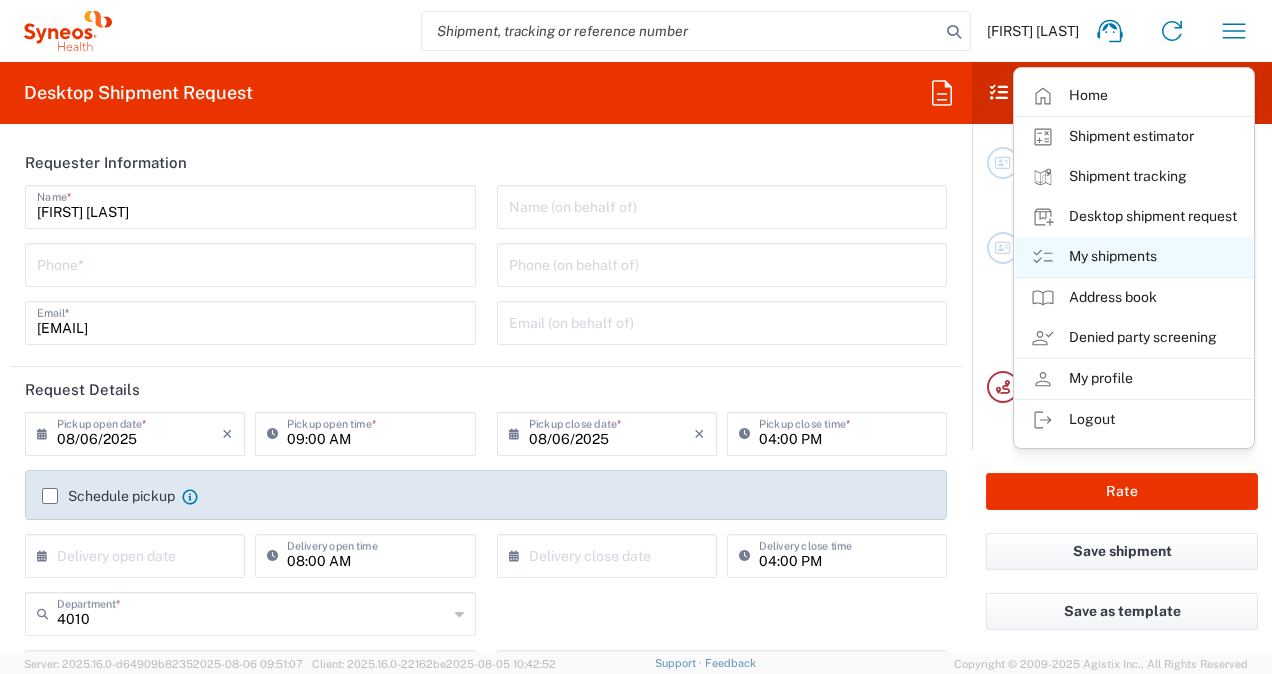 click on "My shipments" 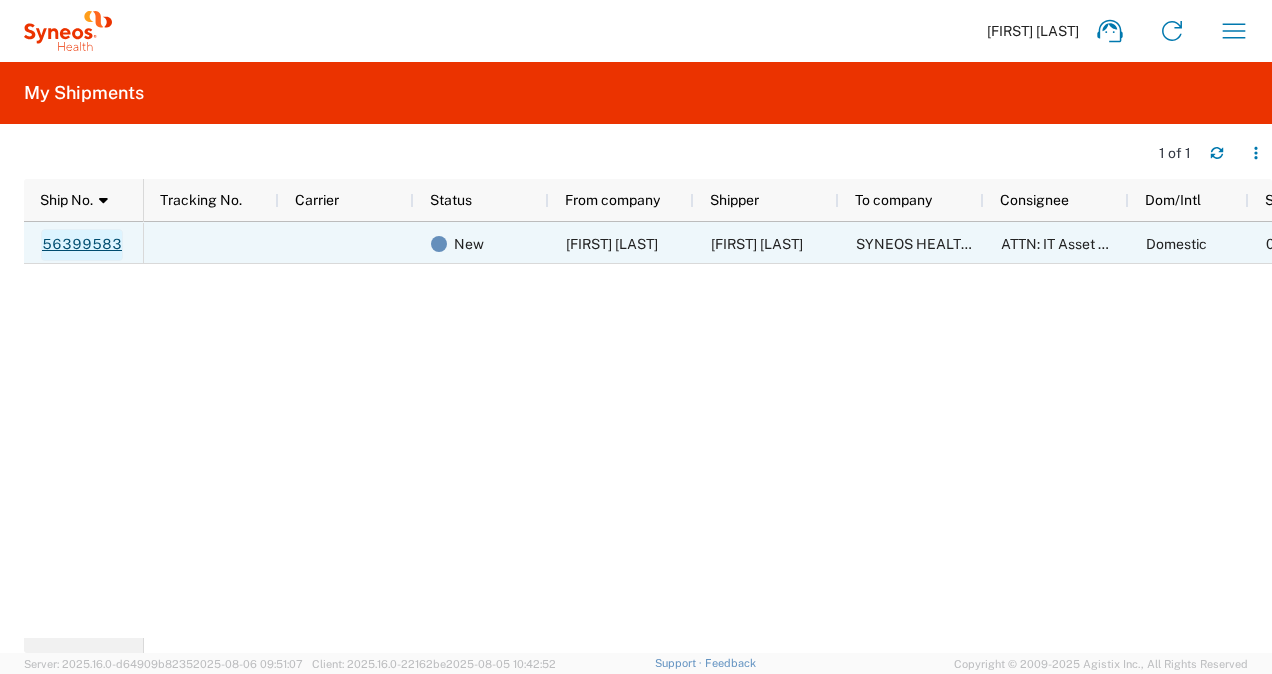 click on "56399583" 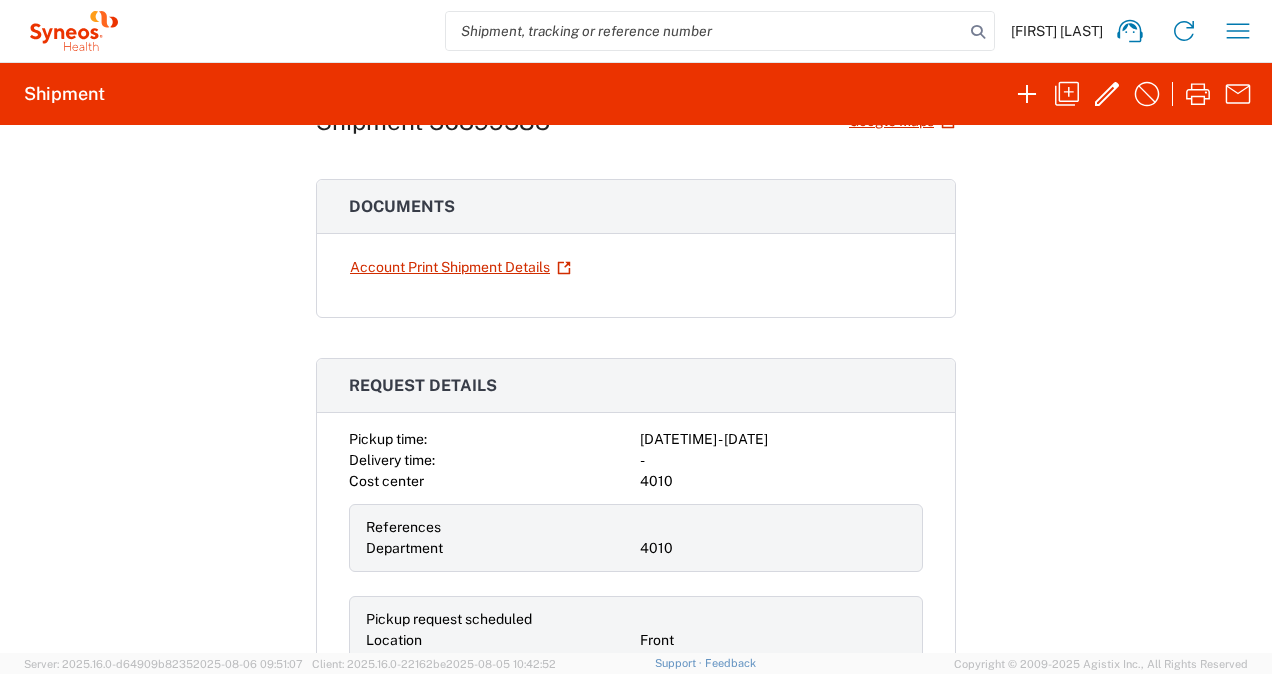 scroll, scrollTop: 0, scrollLeft: 0, axis: both 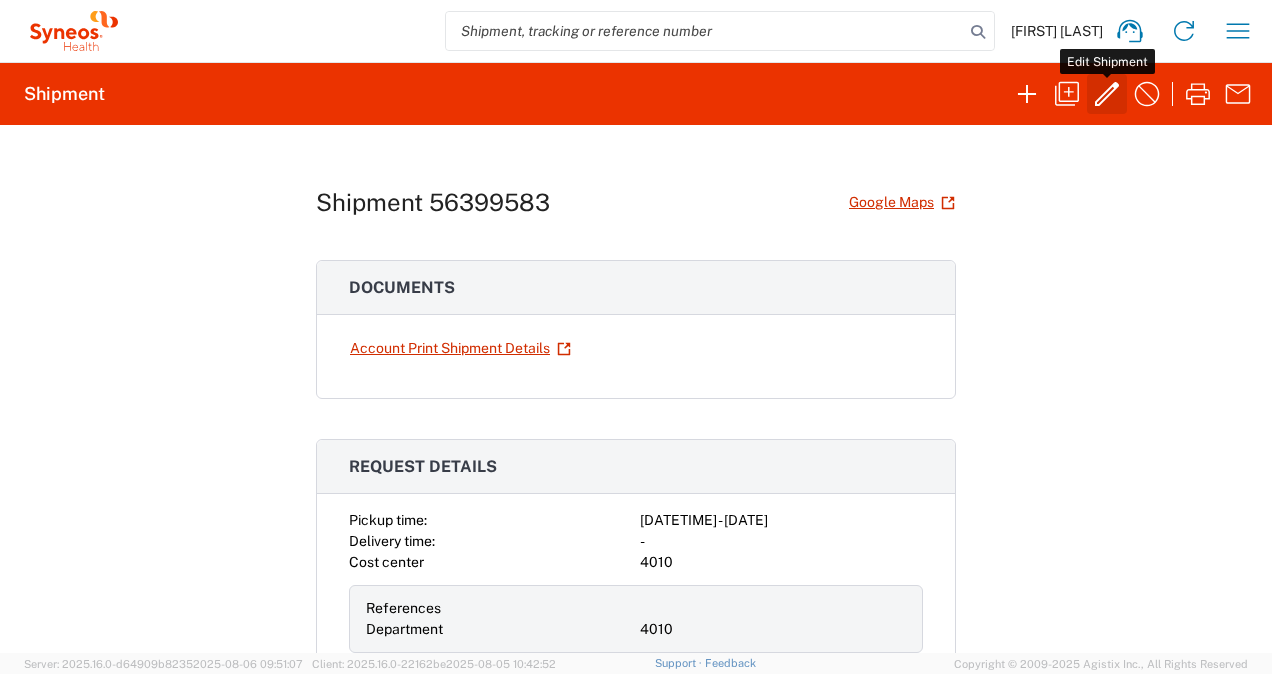 click 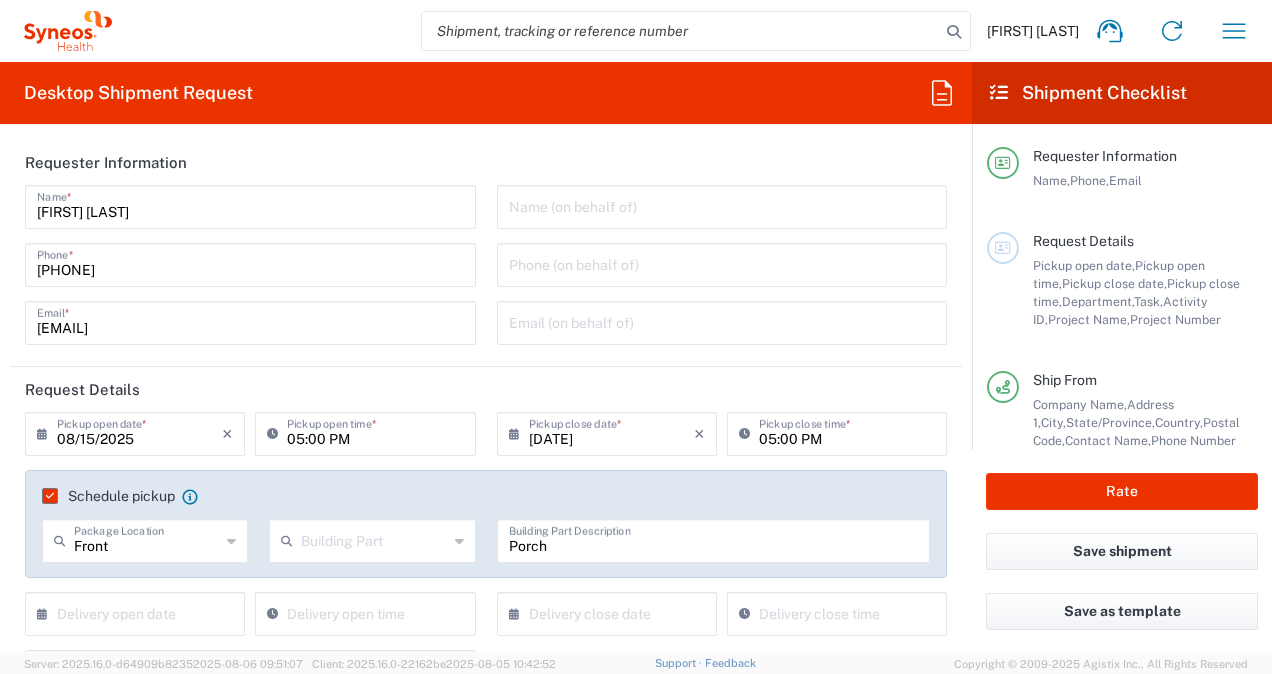 type on "4010" 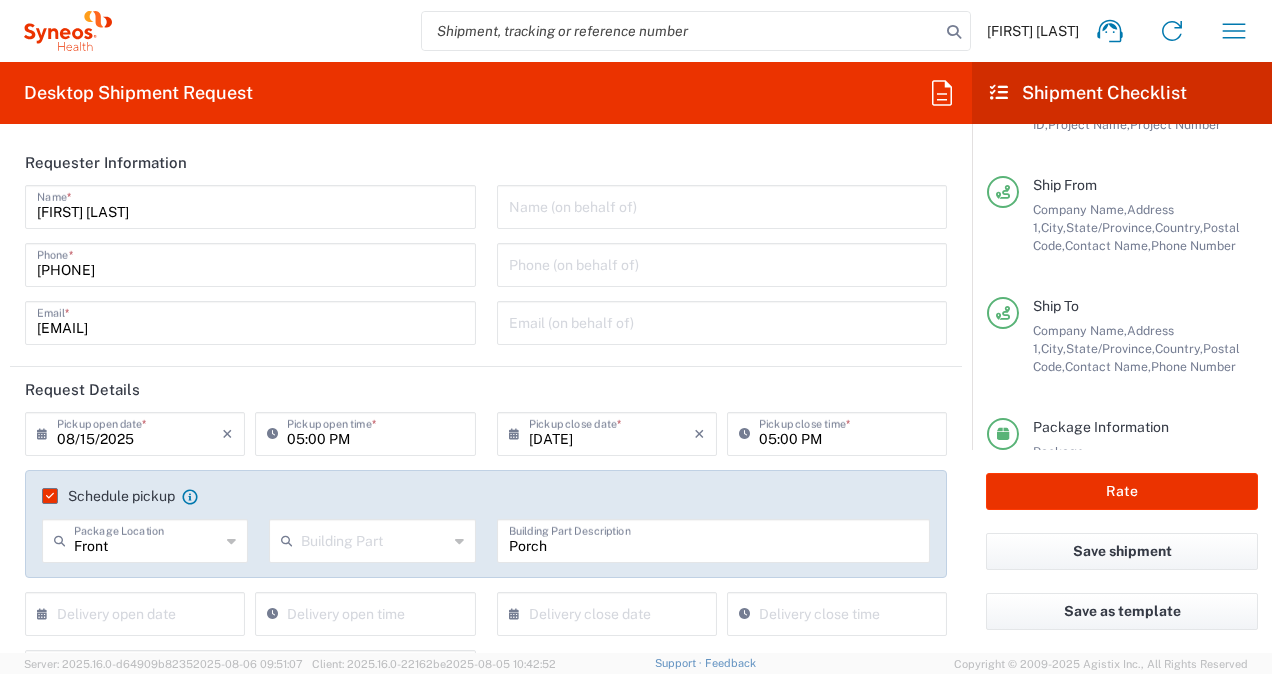 scroll, scrollTop: 200, scrollLeft: 0, axis: vertical 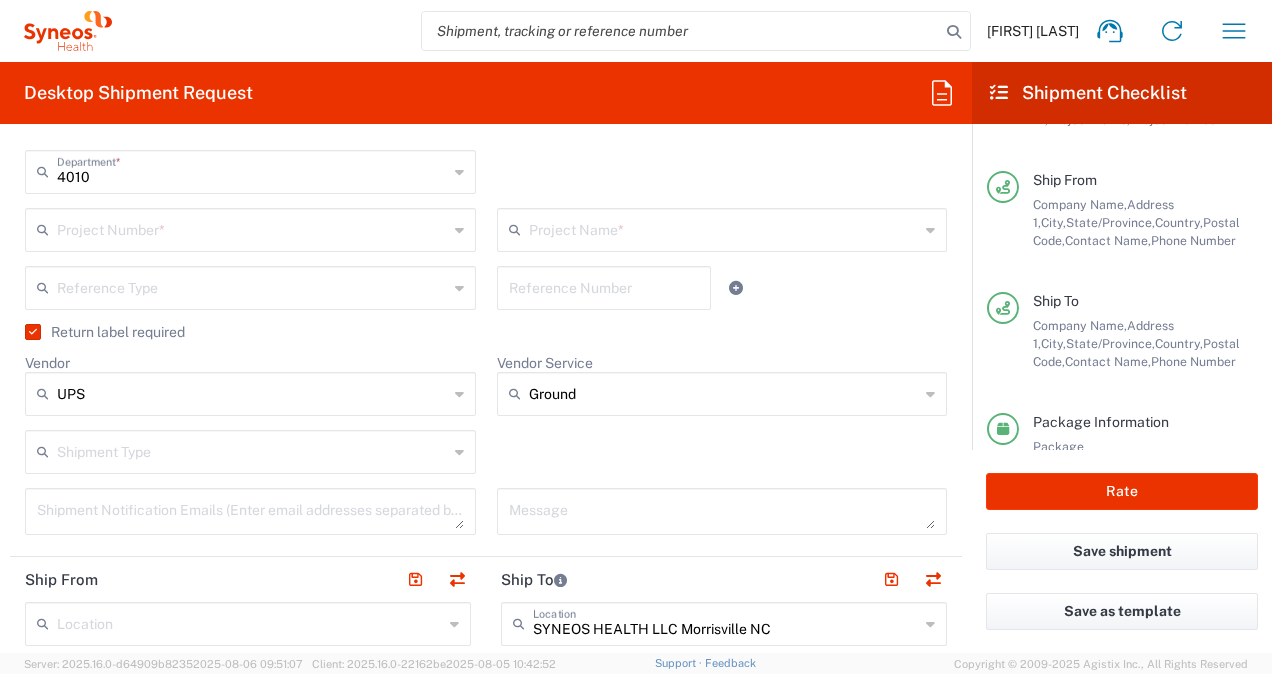 click 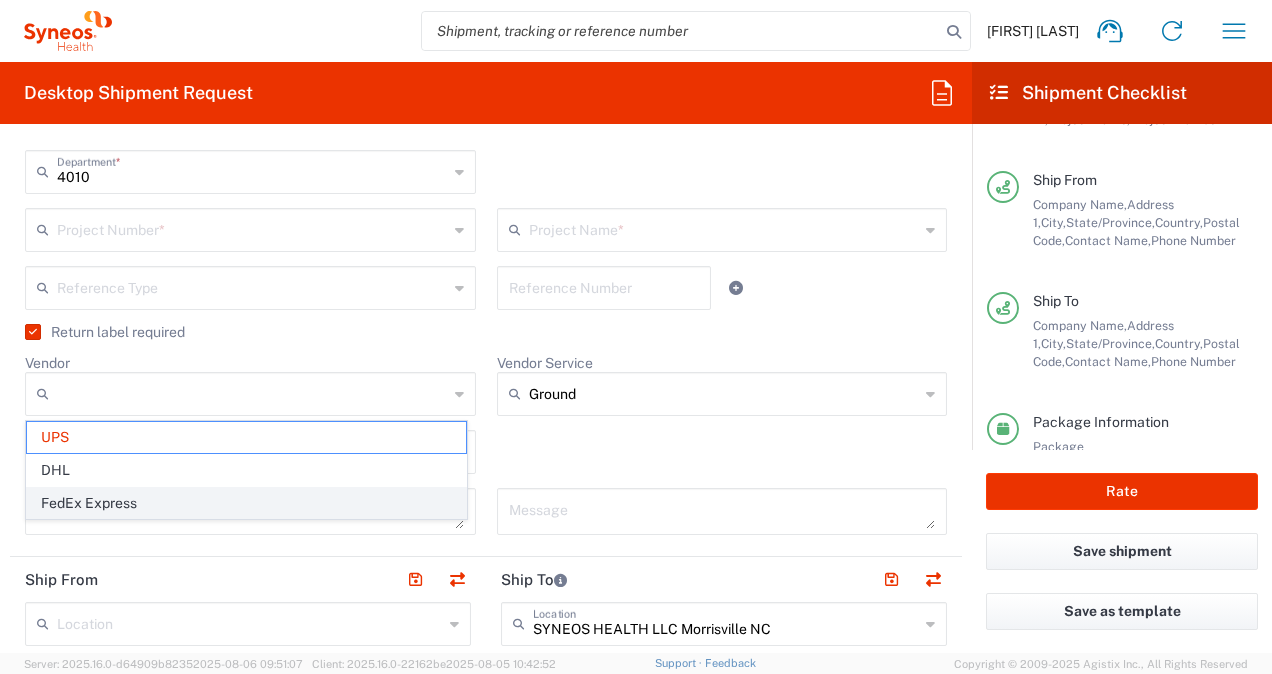 click on "FedEx Express" 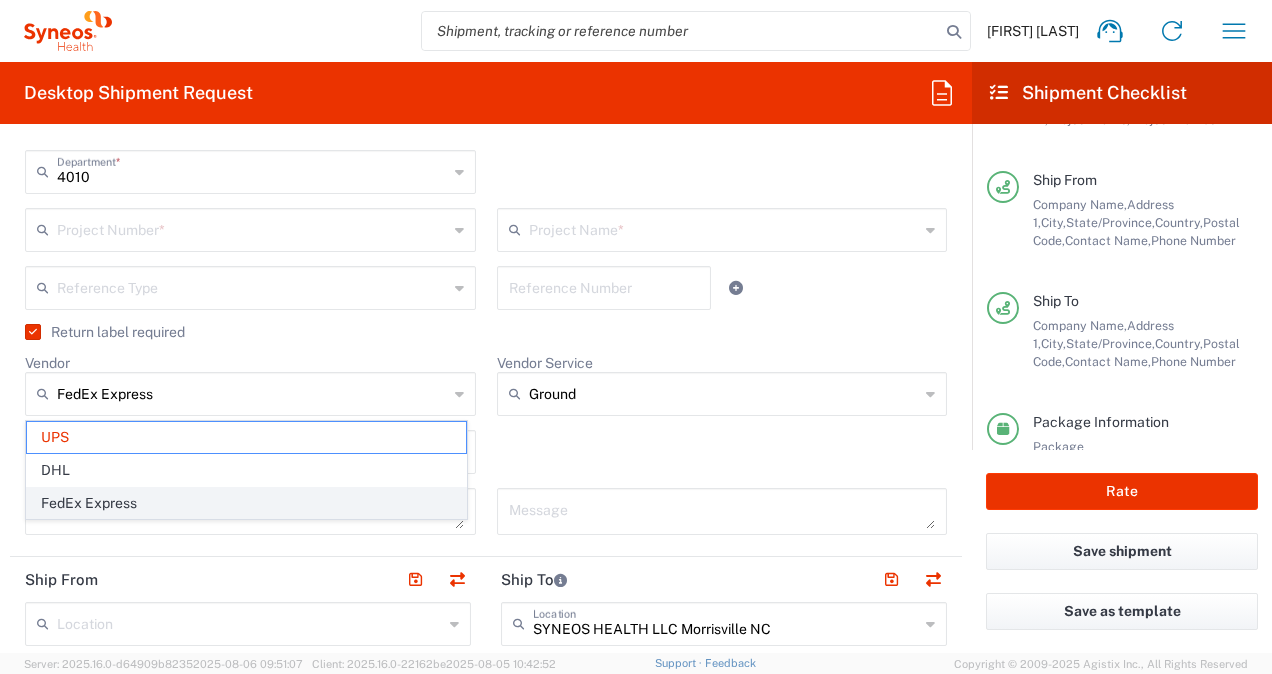 type 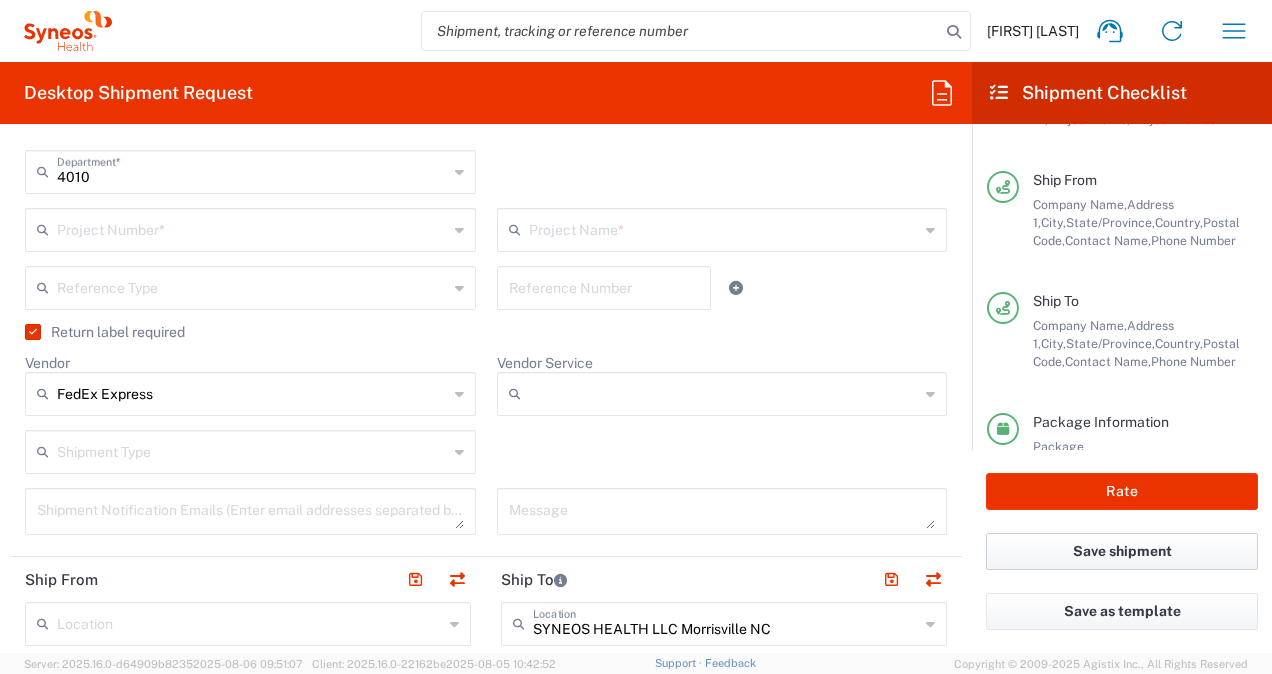 click on "Save shipment" 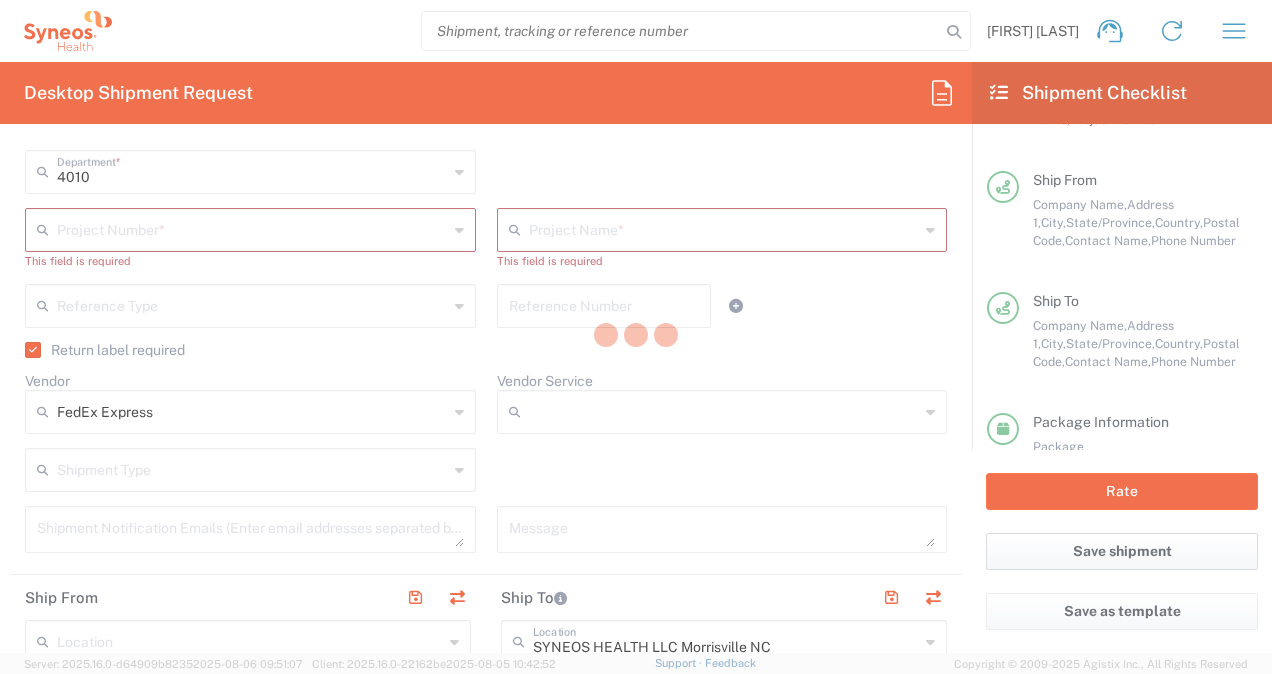 scroll, scrollTop: 182, scrollLeft: 0, axis: vertical 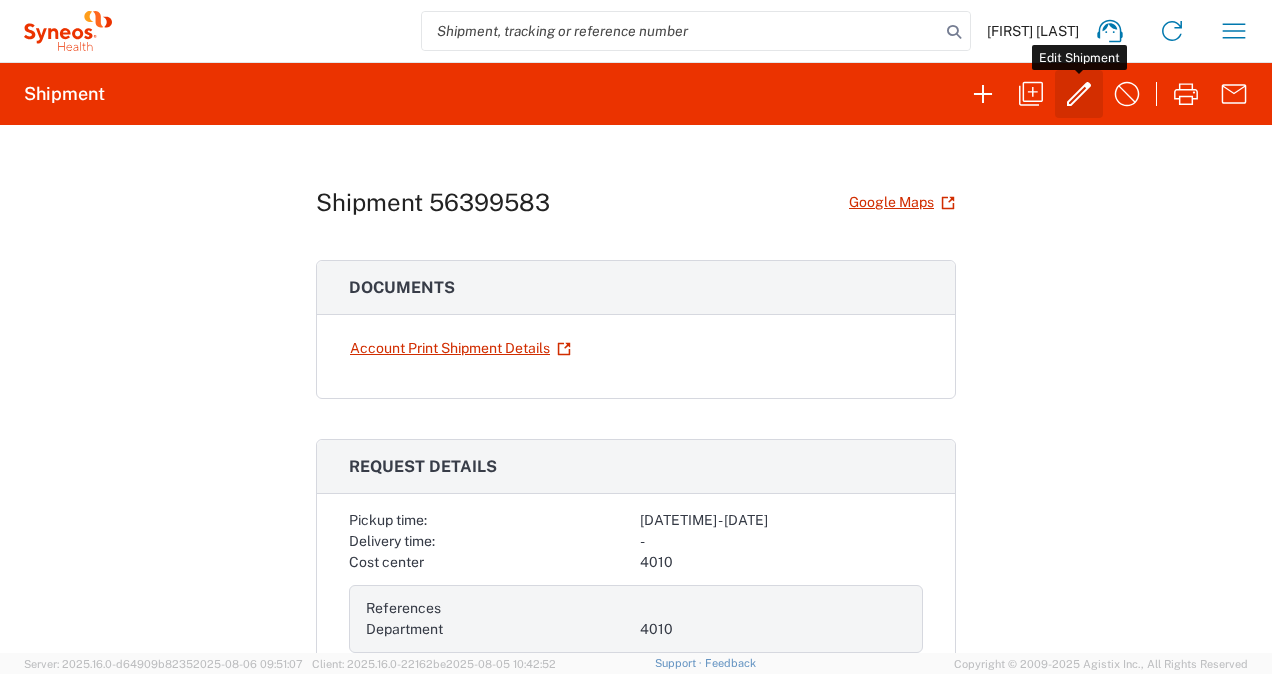 click 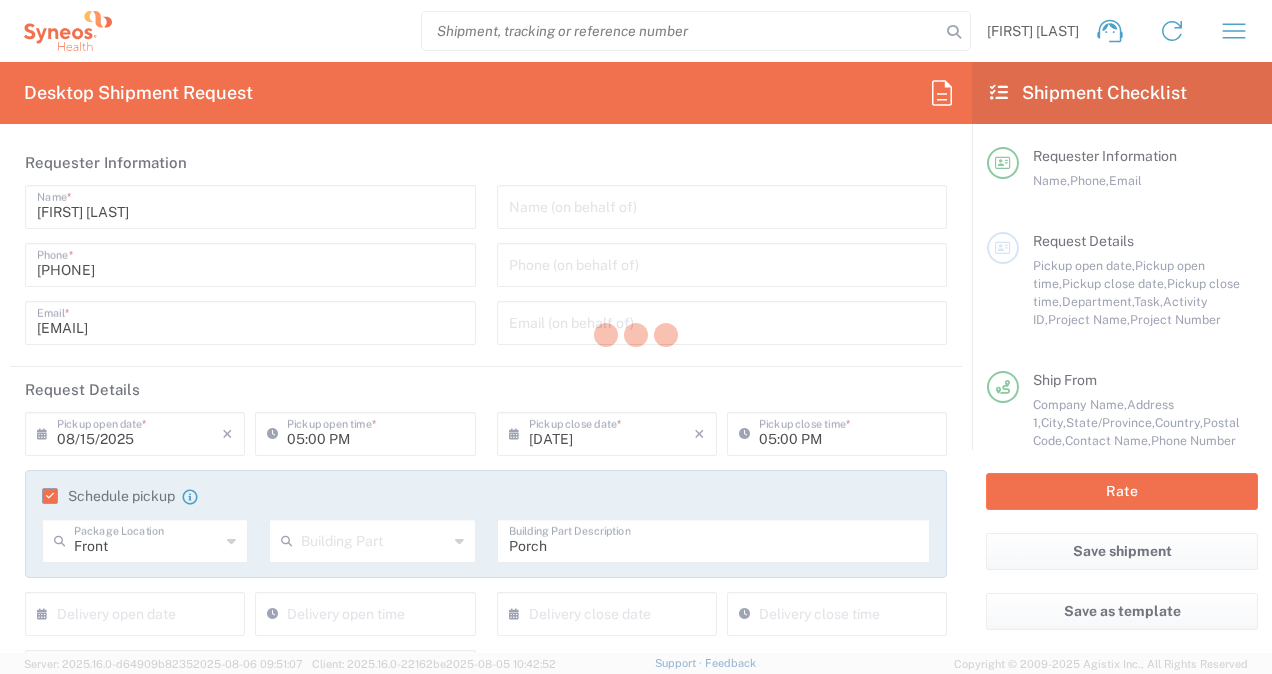 type on "4010" 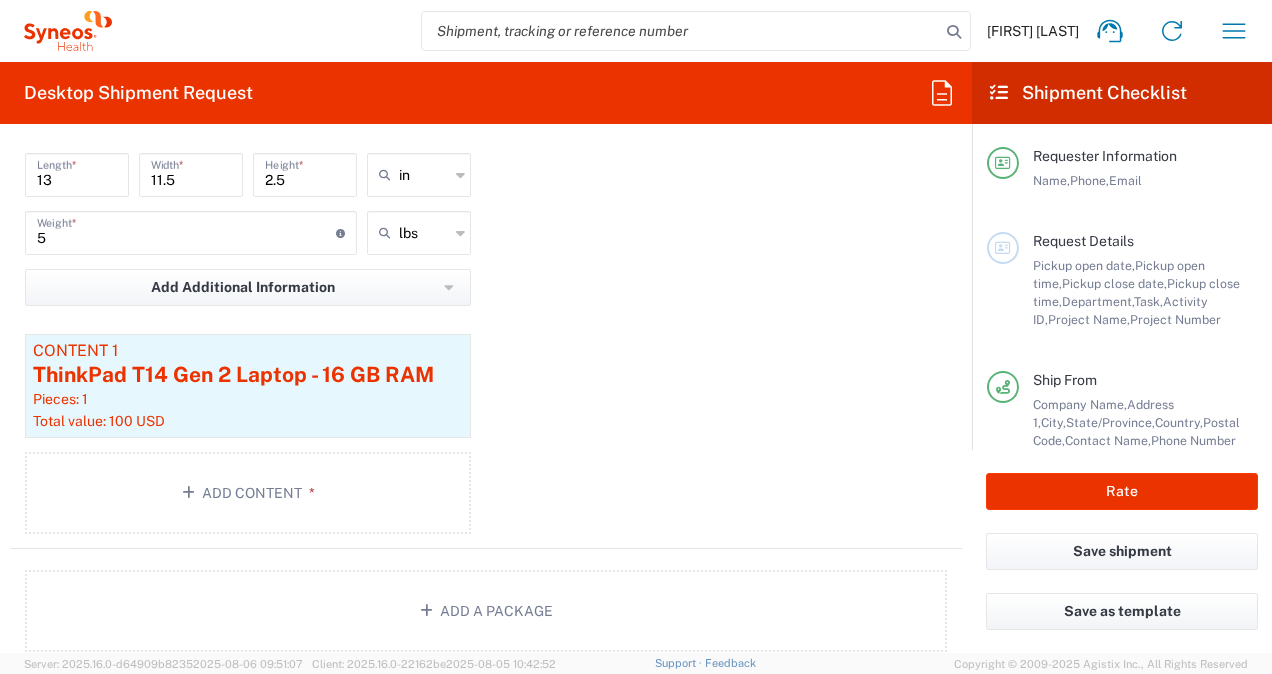 scroll, scrollTop: 2100, scrollLeft: 0, axis: vertical 